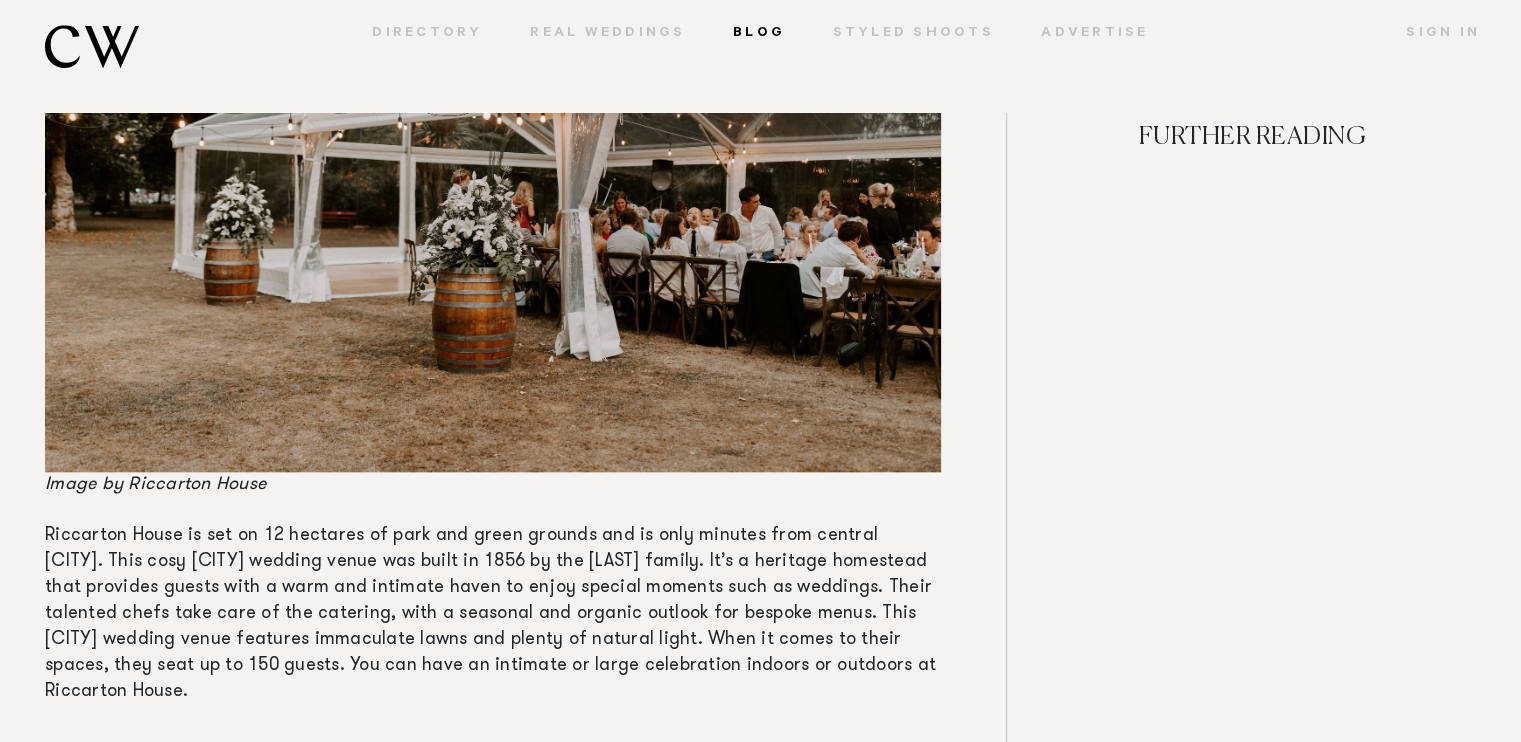 scroll, scrollTop: 9791, scrollLeft: 0, axis: vertical 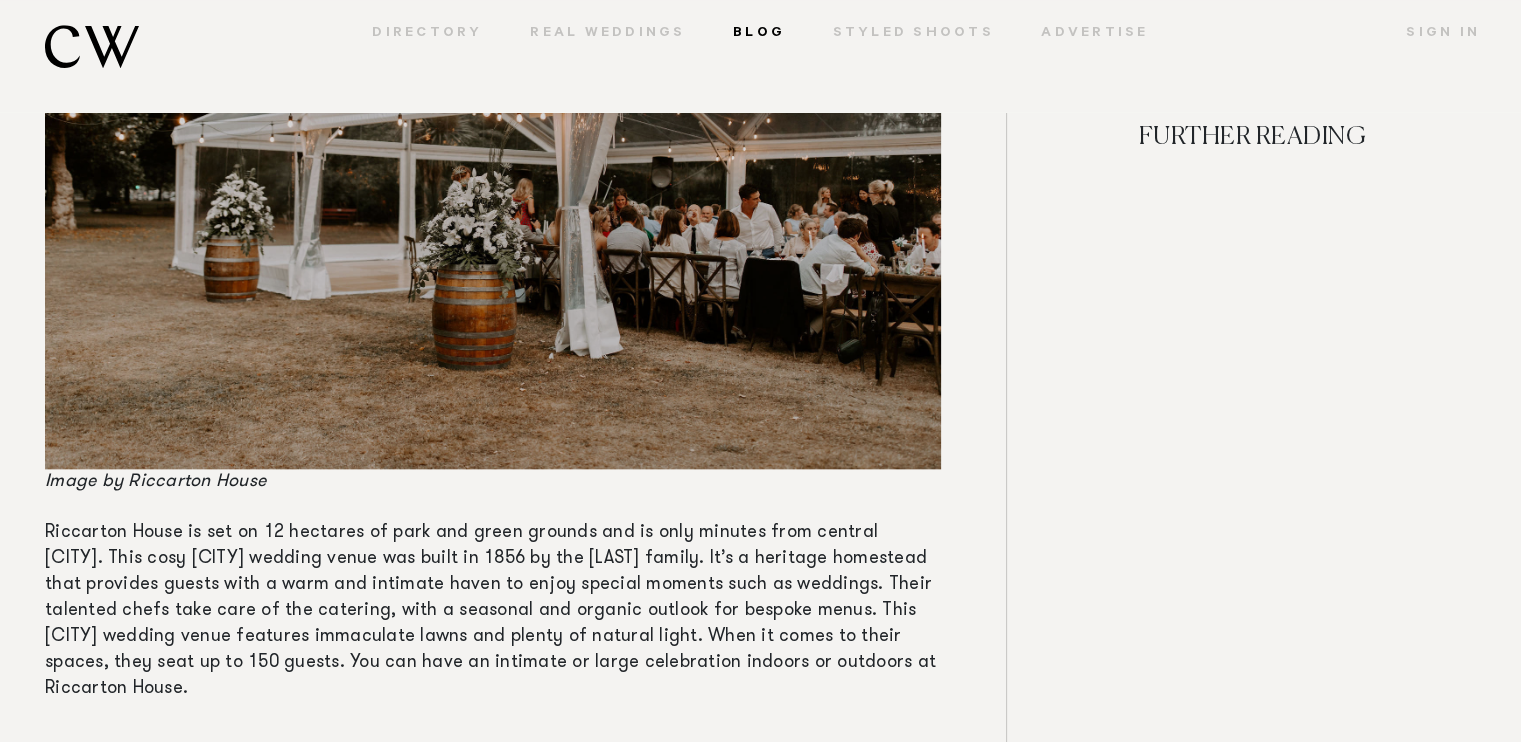 click at bounding box center [493, 171] 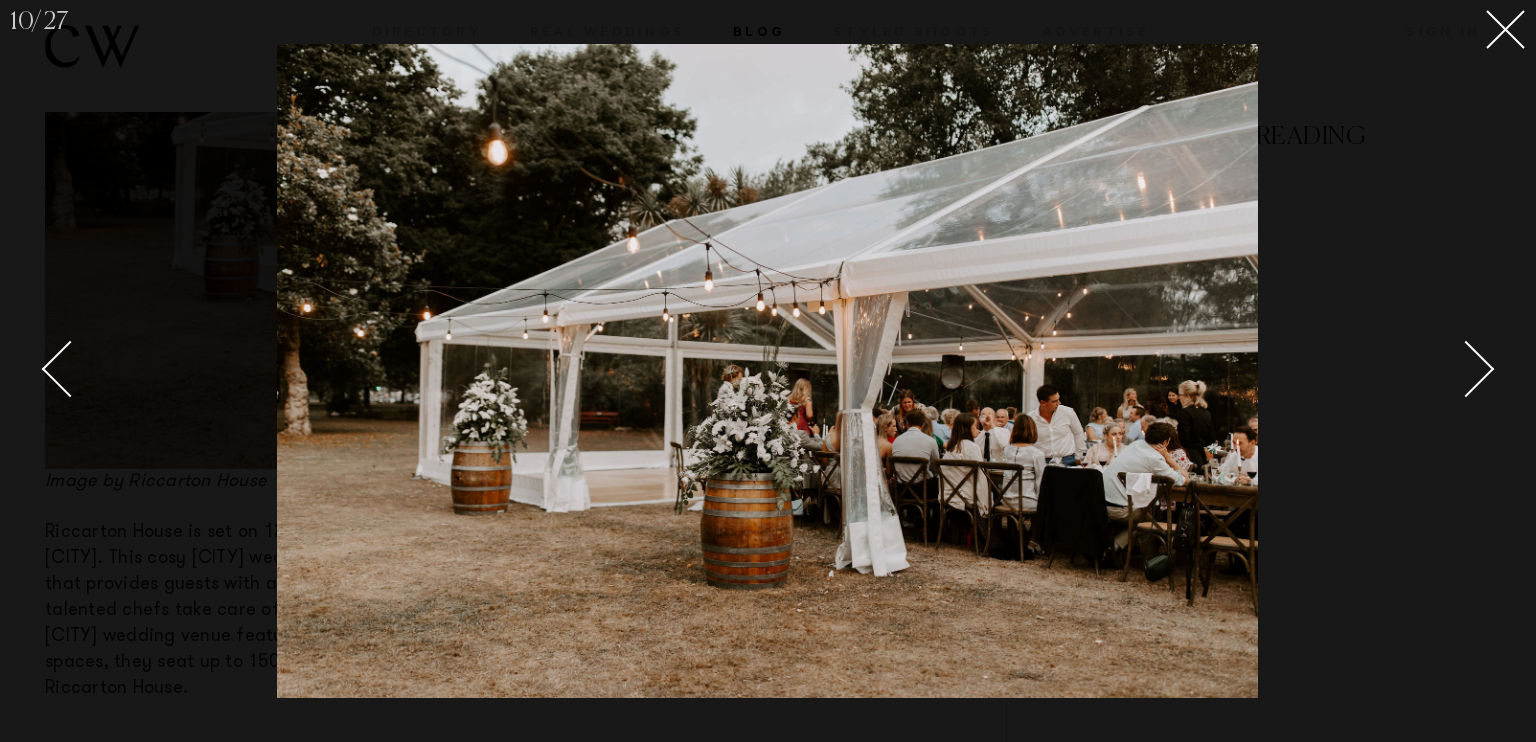click at bounding box center [1501, 371] 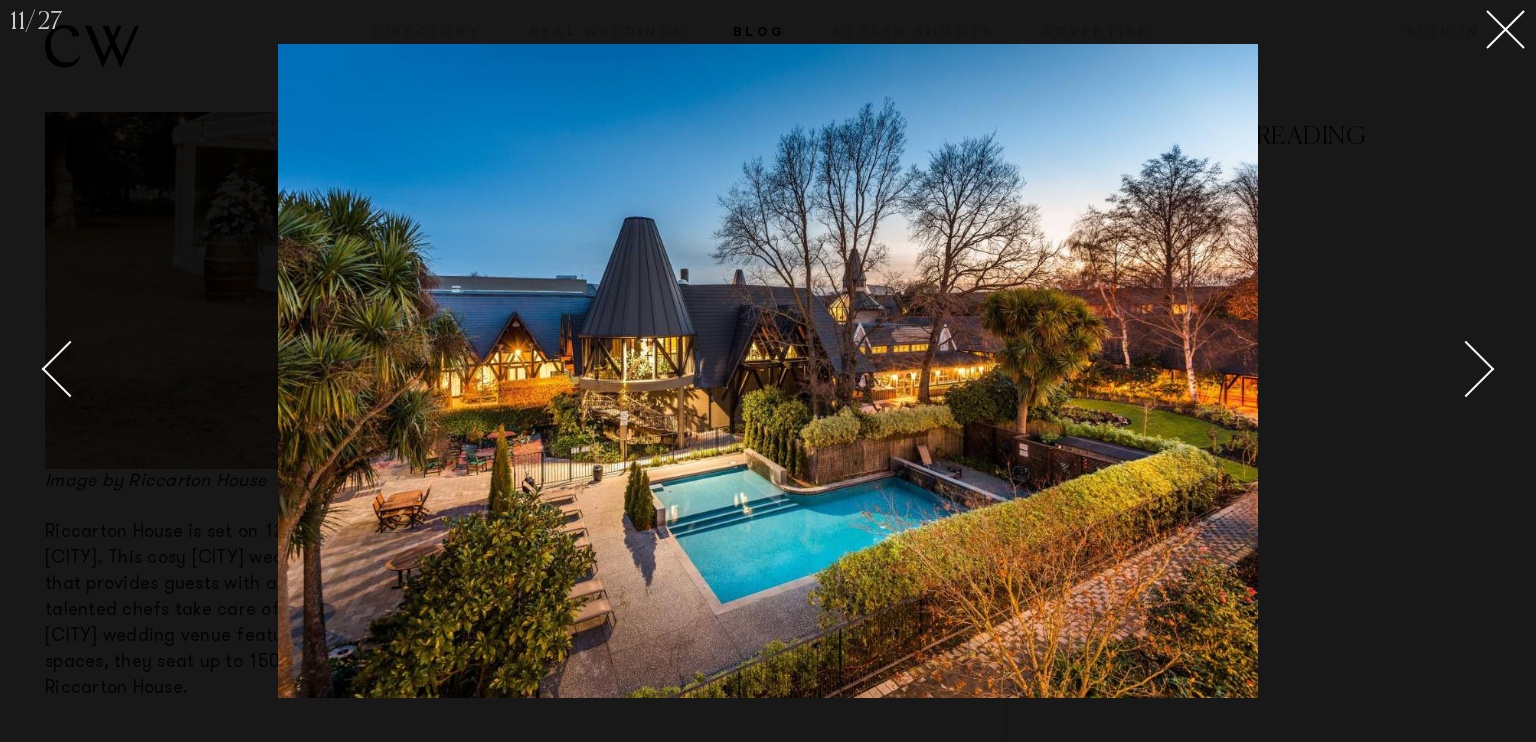click at bounding box center [1501, 371] 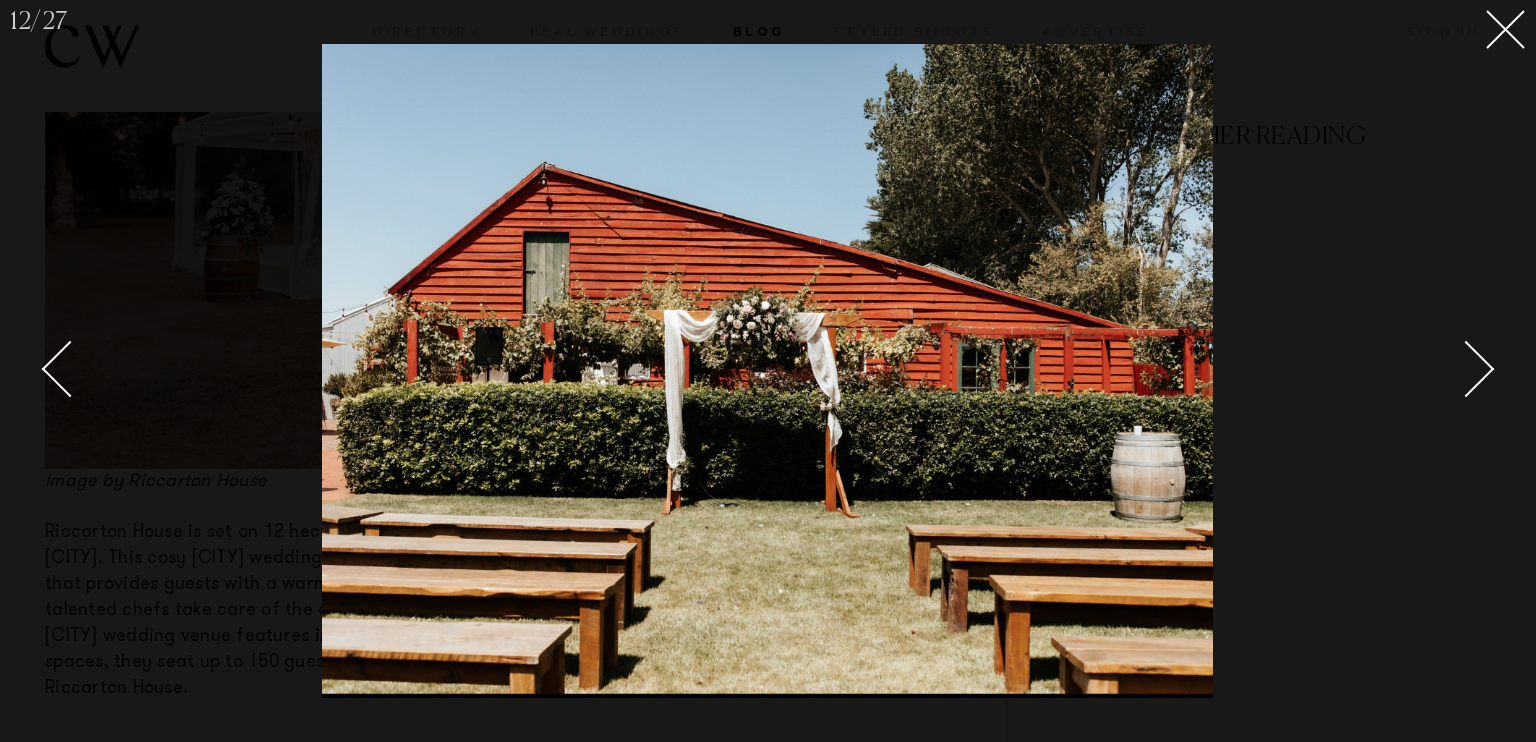 click at bounding box center (1501, 371) 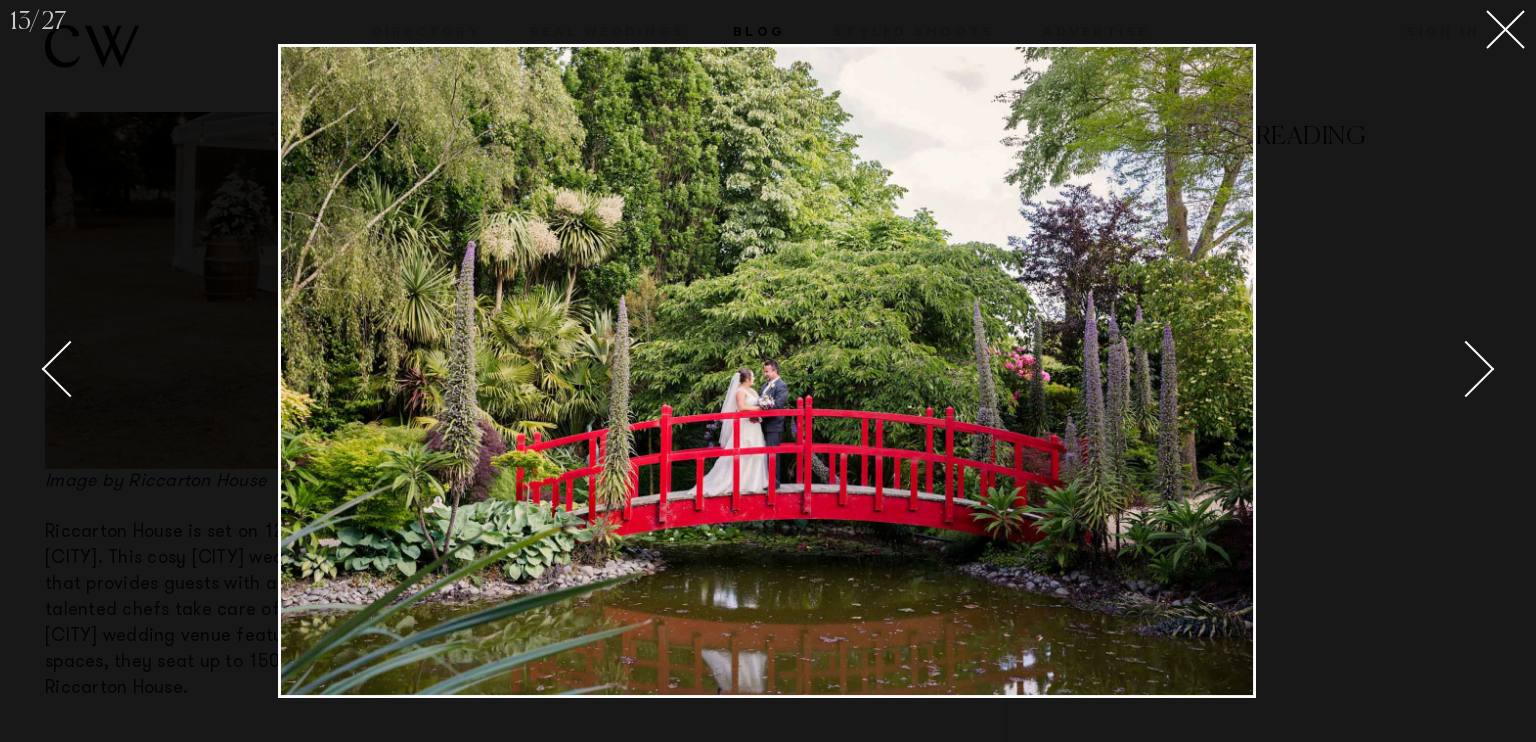 click at bounding box center [1501, 371] 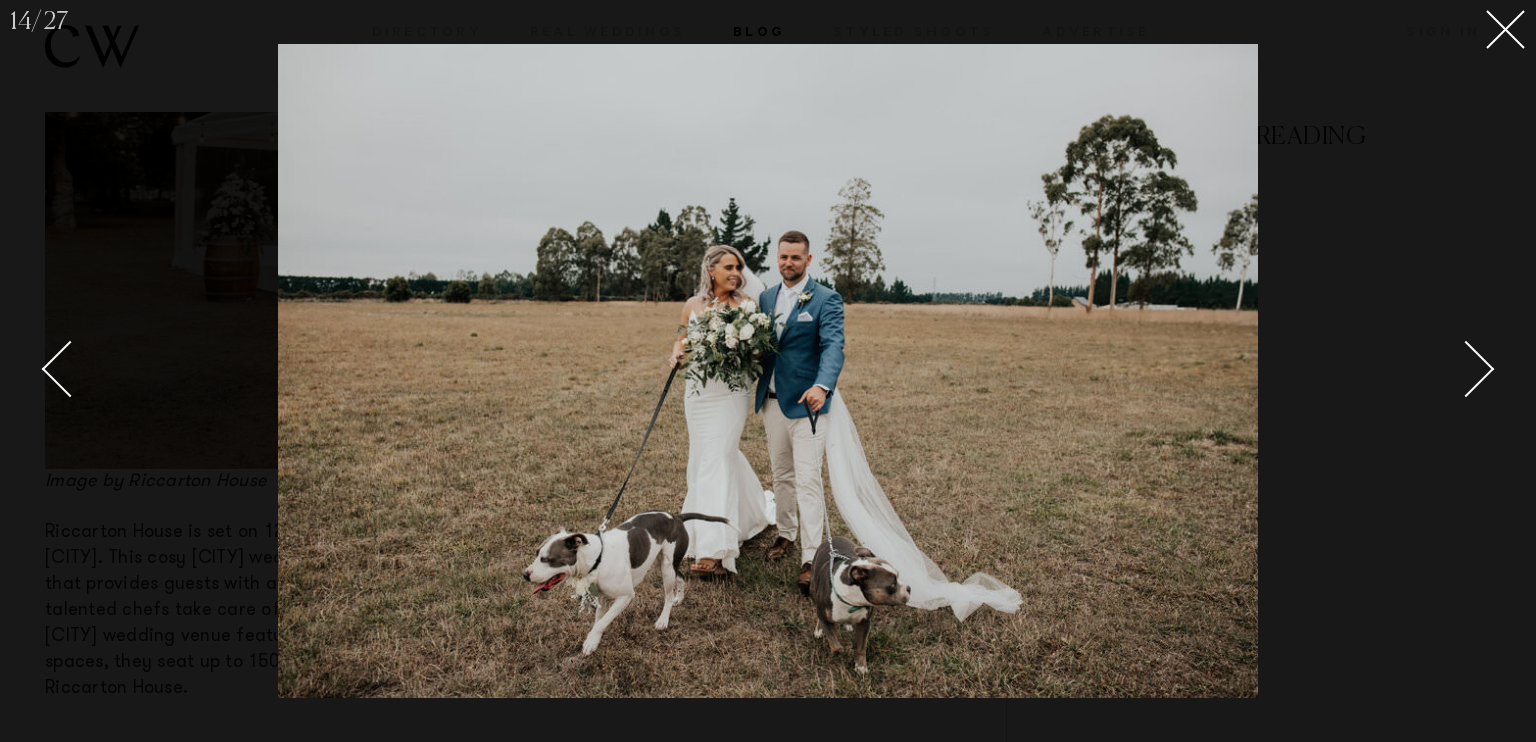 click at bounding box center (1501, 371) 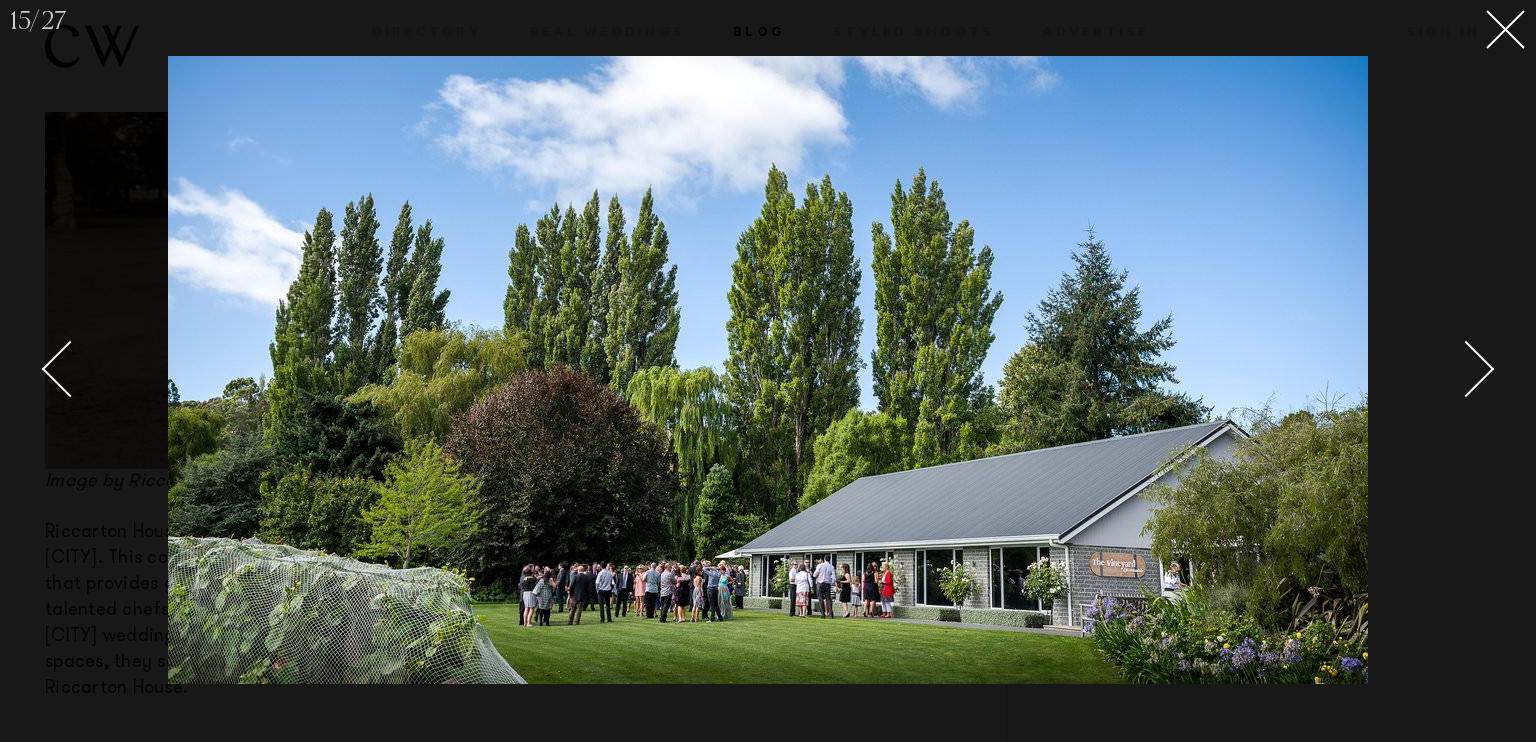 click at bounding box center (1501, 371) 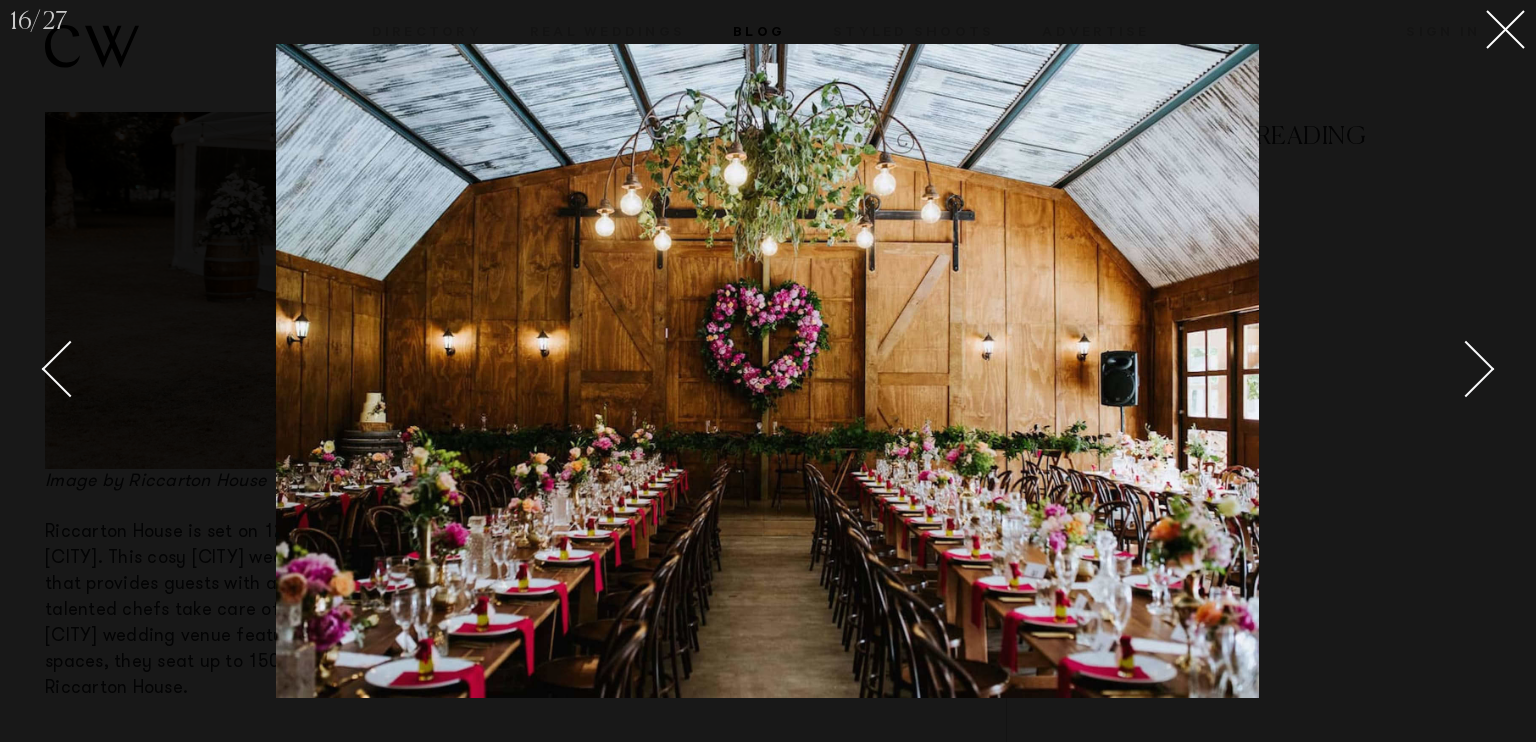 click at bounding box center (1501, 371) 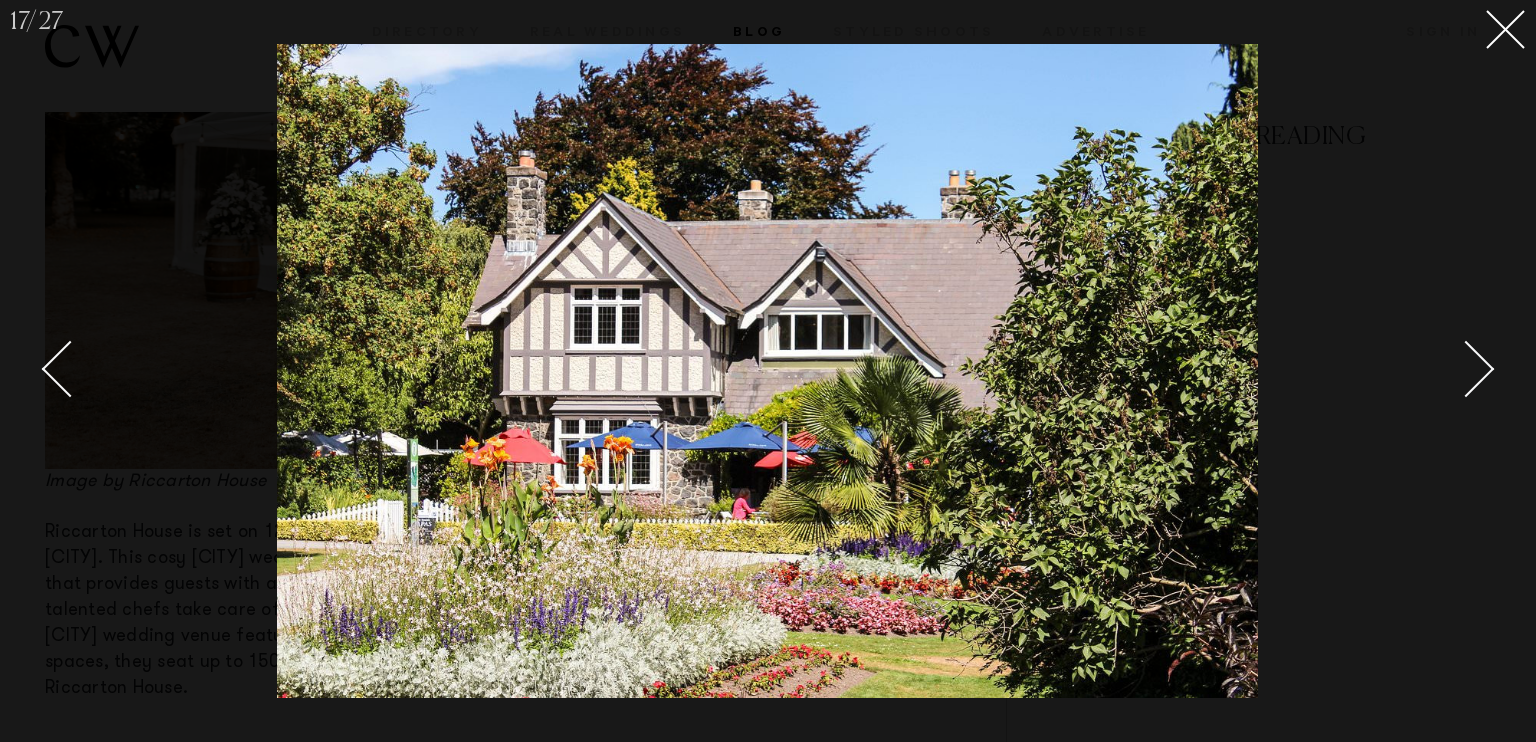 click at bounding box center [1501, 371] 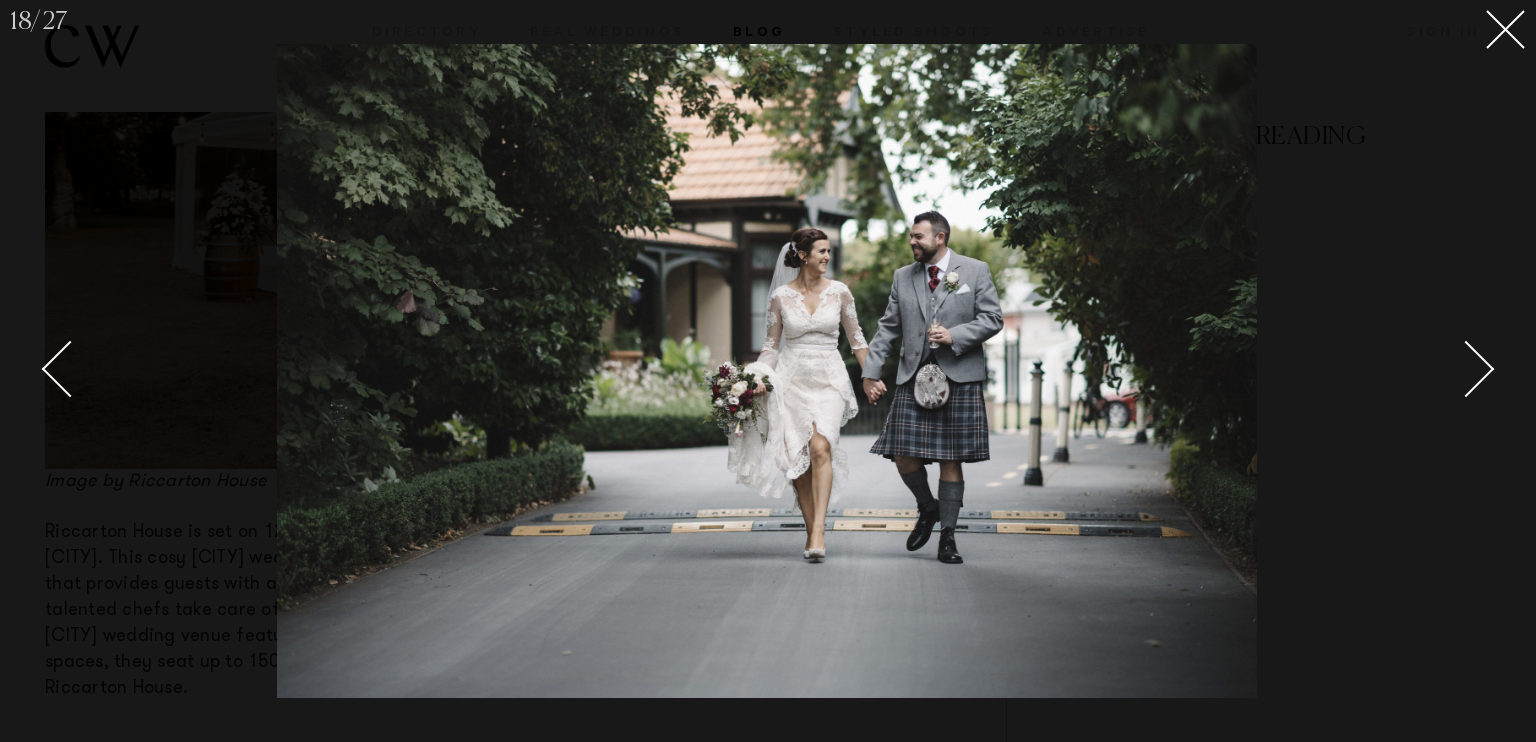 click at bounding box center (1501, 371) 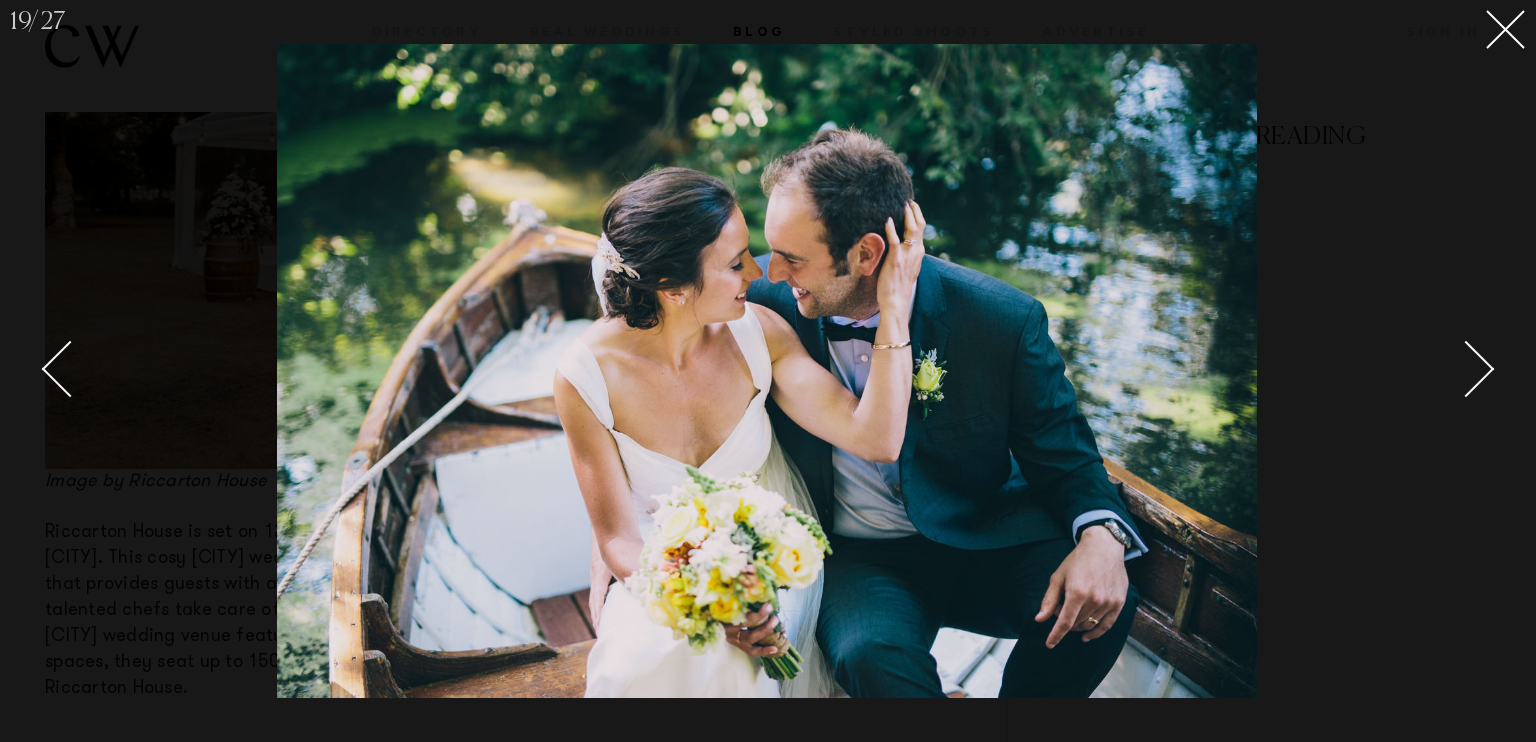 click at bounding box center (1501, 371) 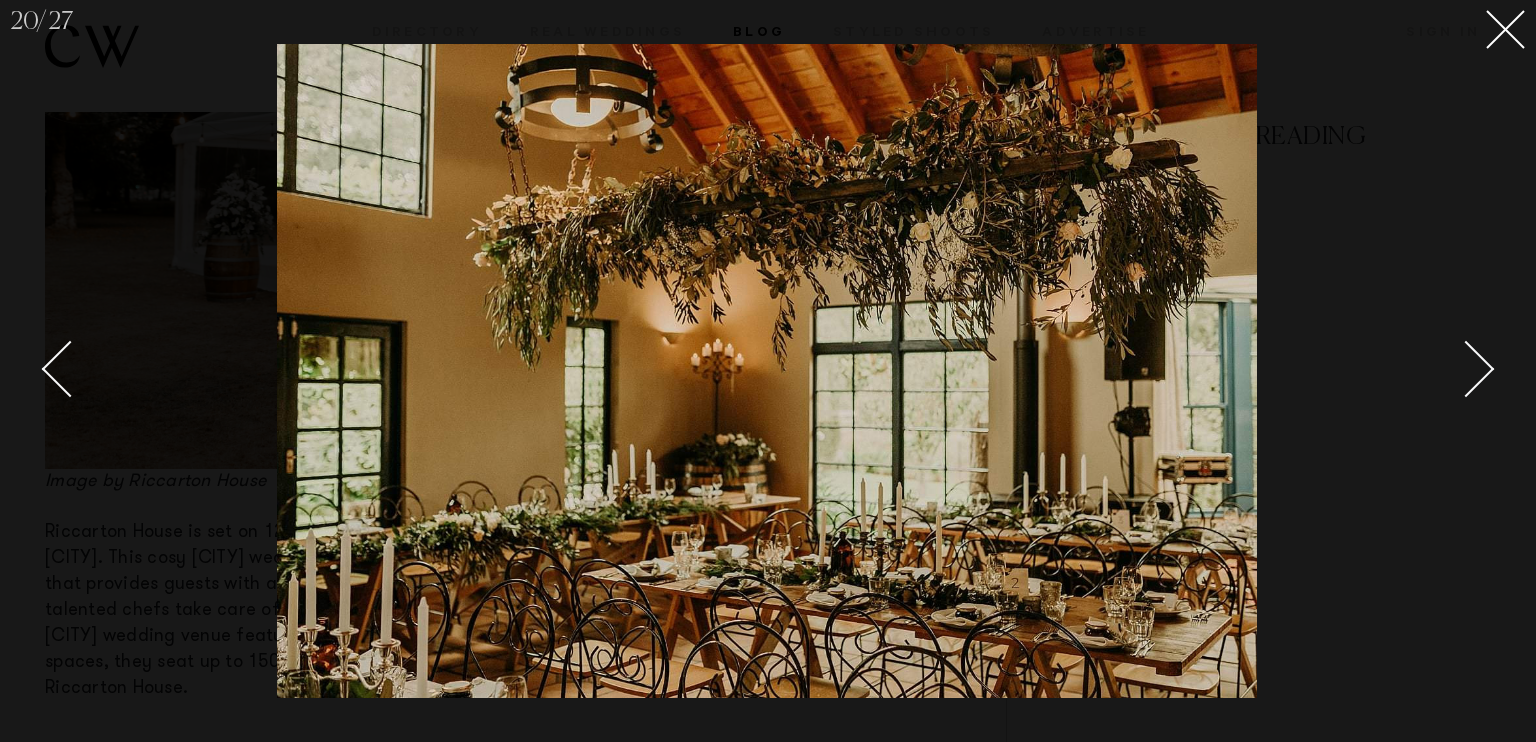 click at bounding box center [1501, 371] 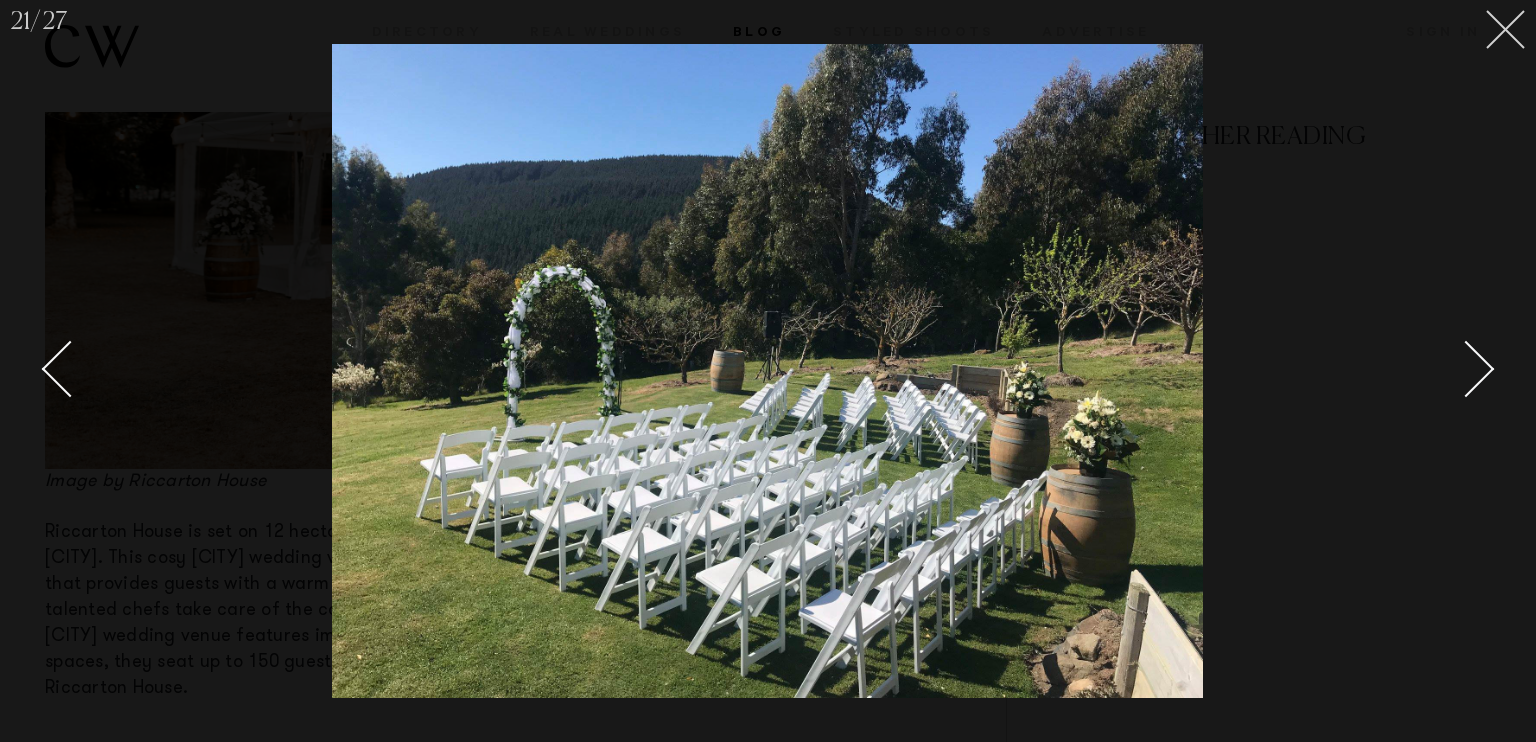 click 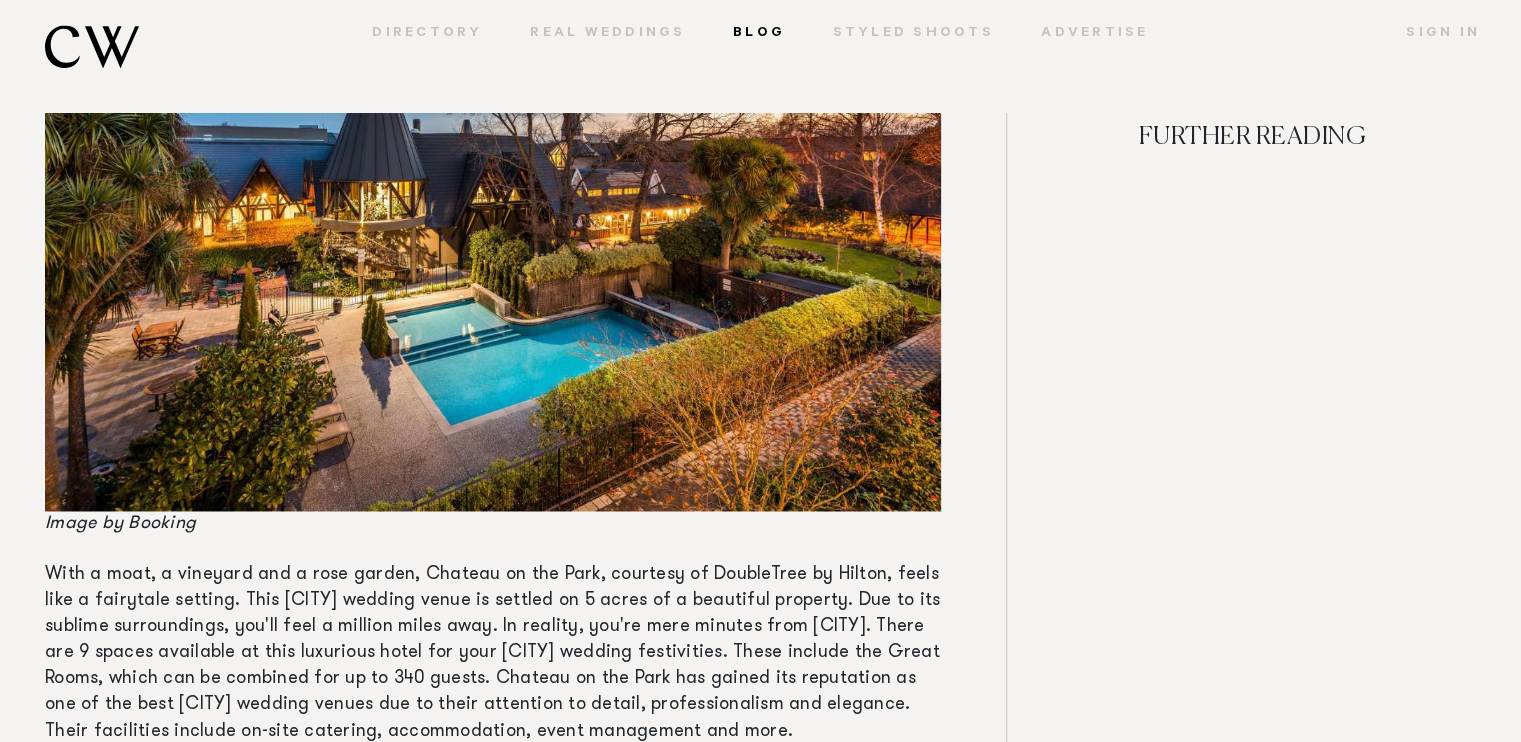 scroll, scrollTop: 10698, scrollLeft: 0, axis: vertical 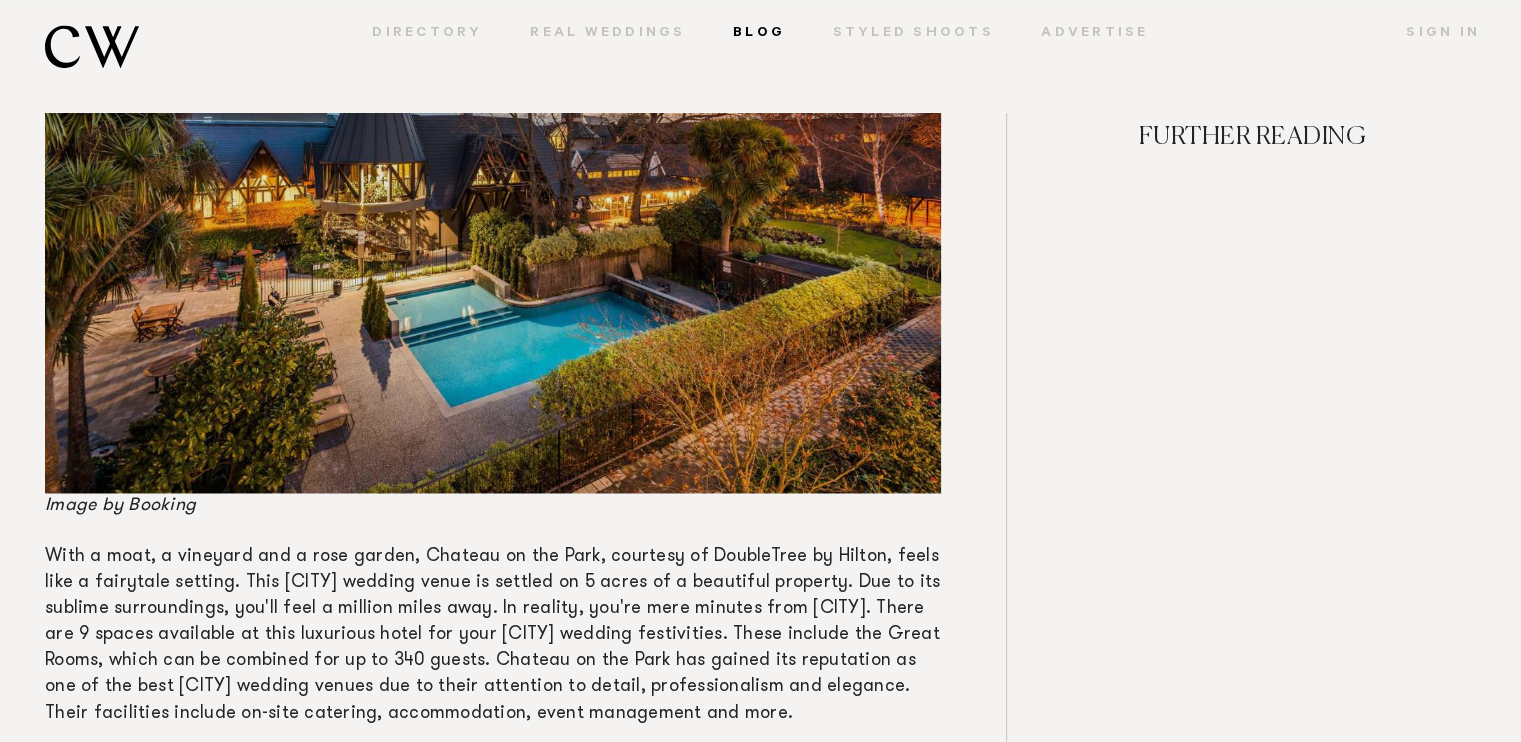 click at bounding box center (493, 193) 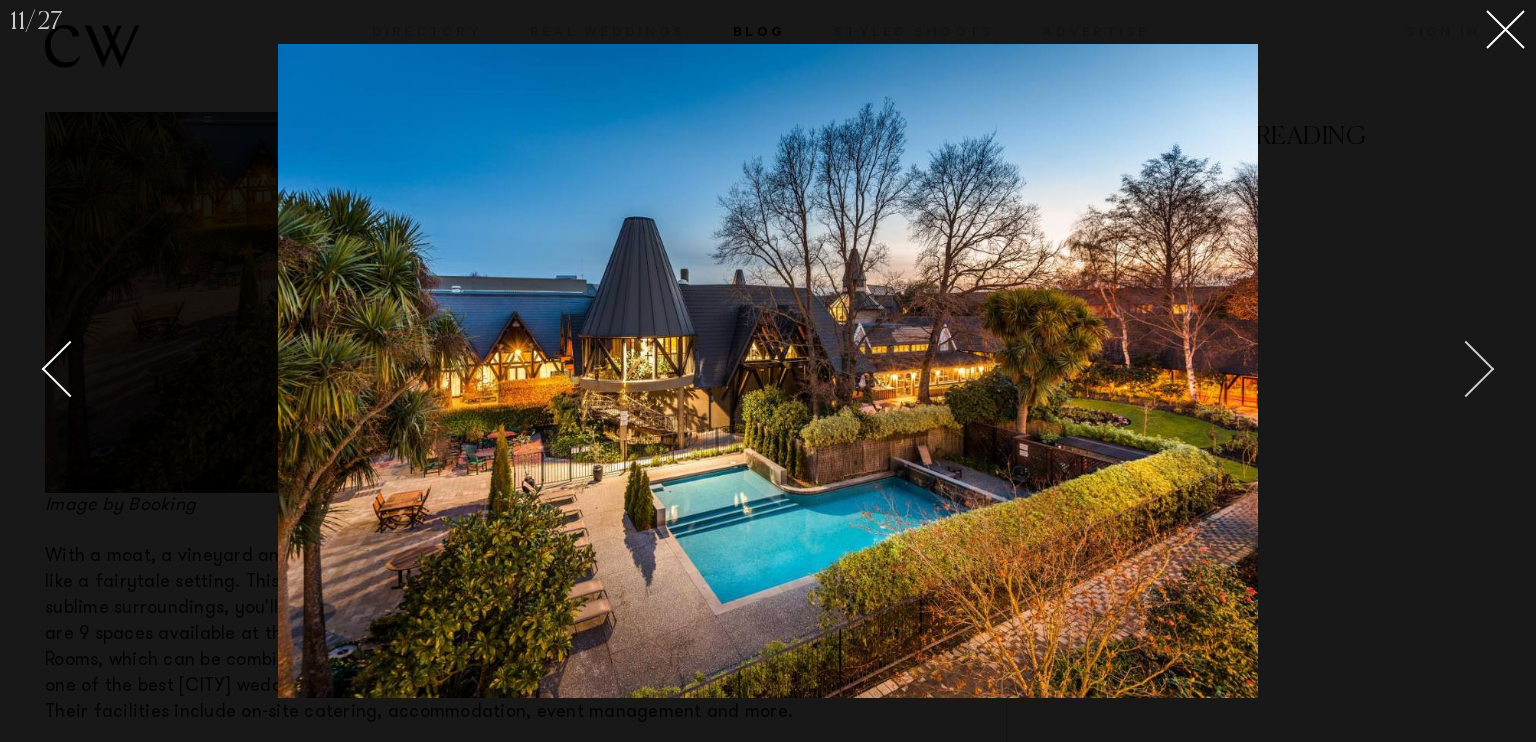 click at bounding box center (1466, 369) 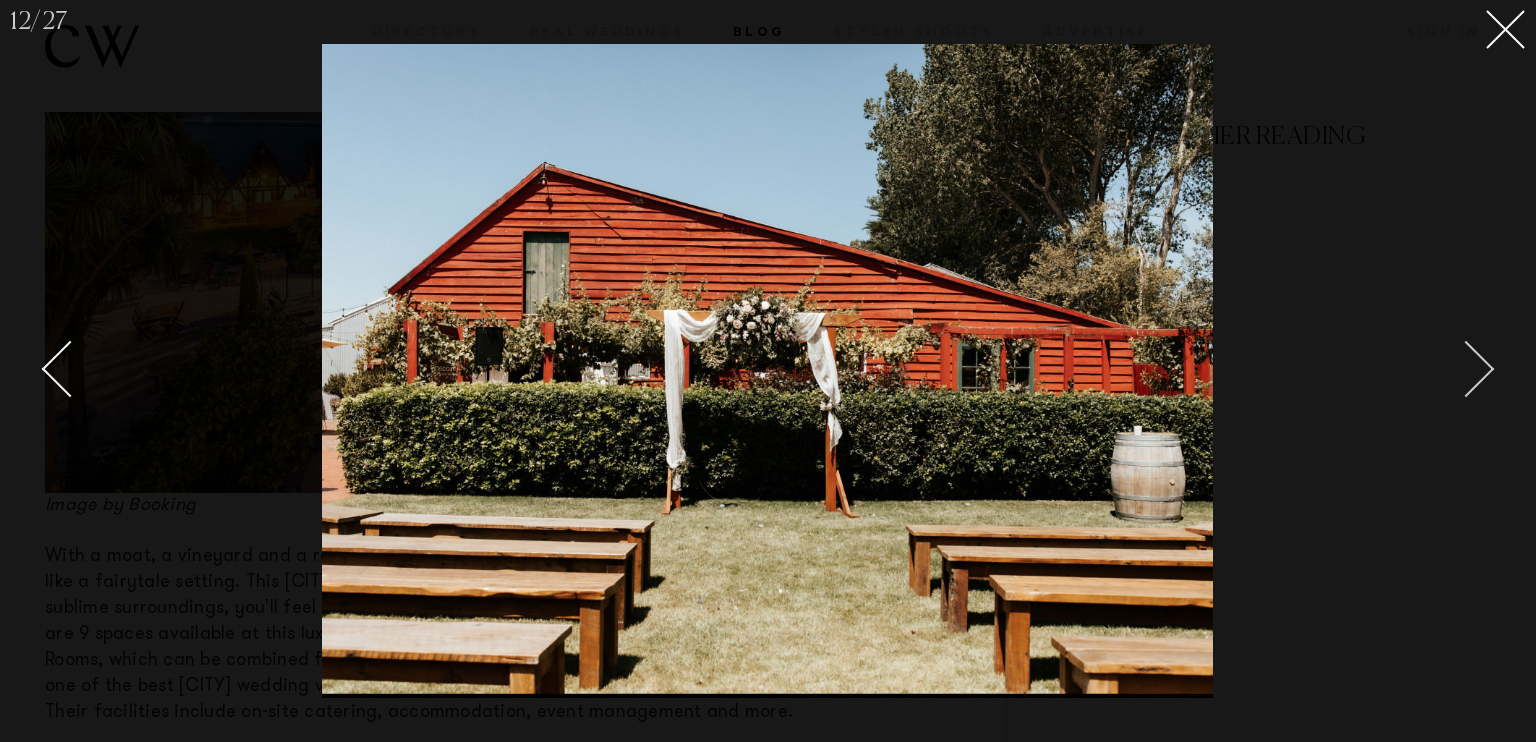 click at bounding box center [1466, 369] 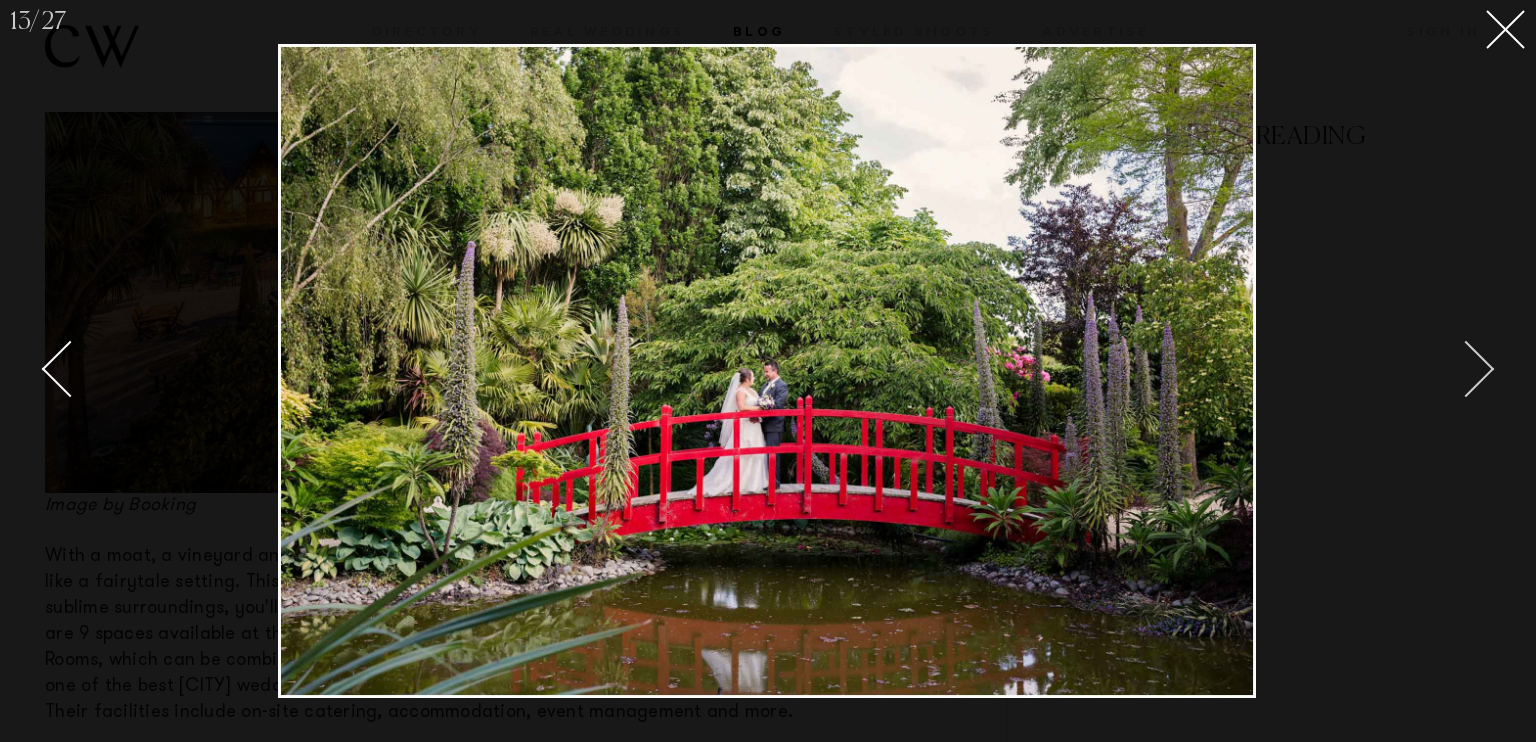 click at bounding box center (1466, 369) 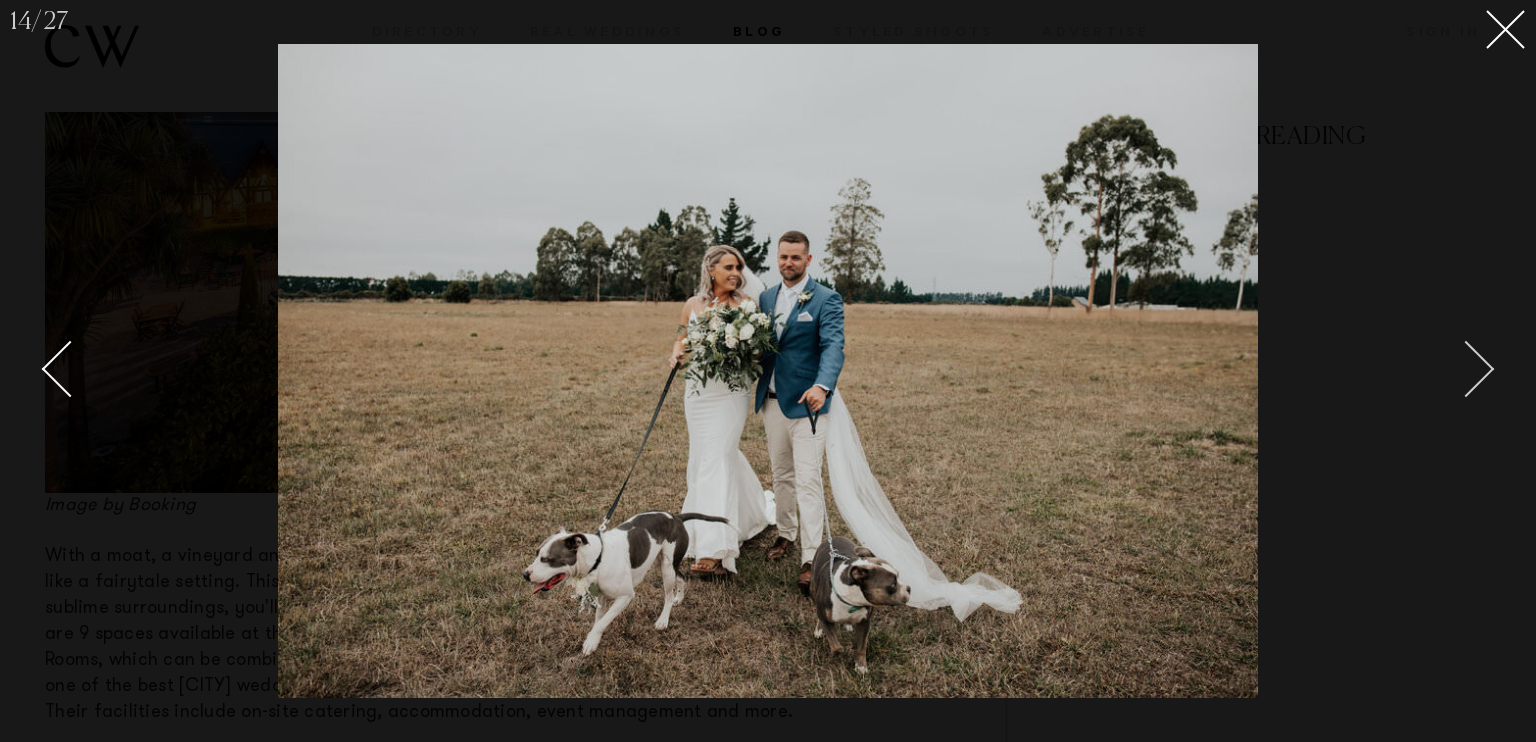 click at bounding box center (1466, 369) 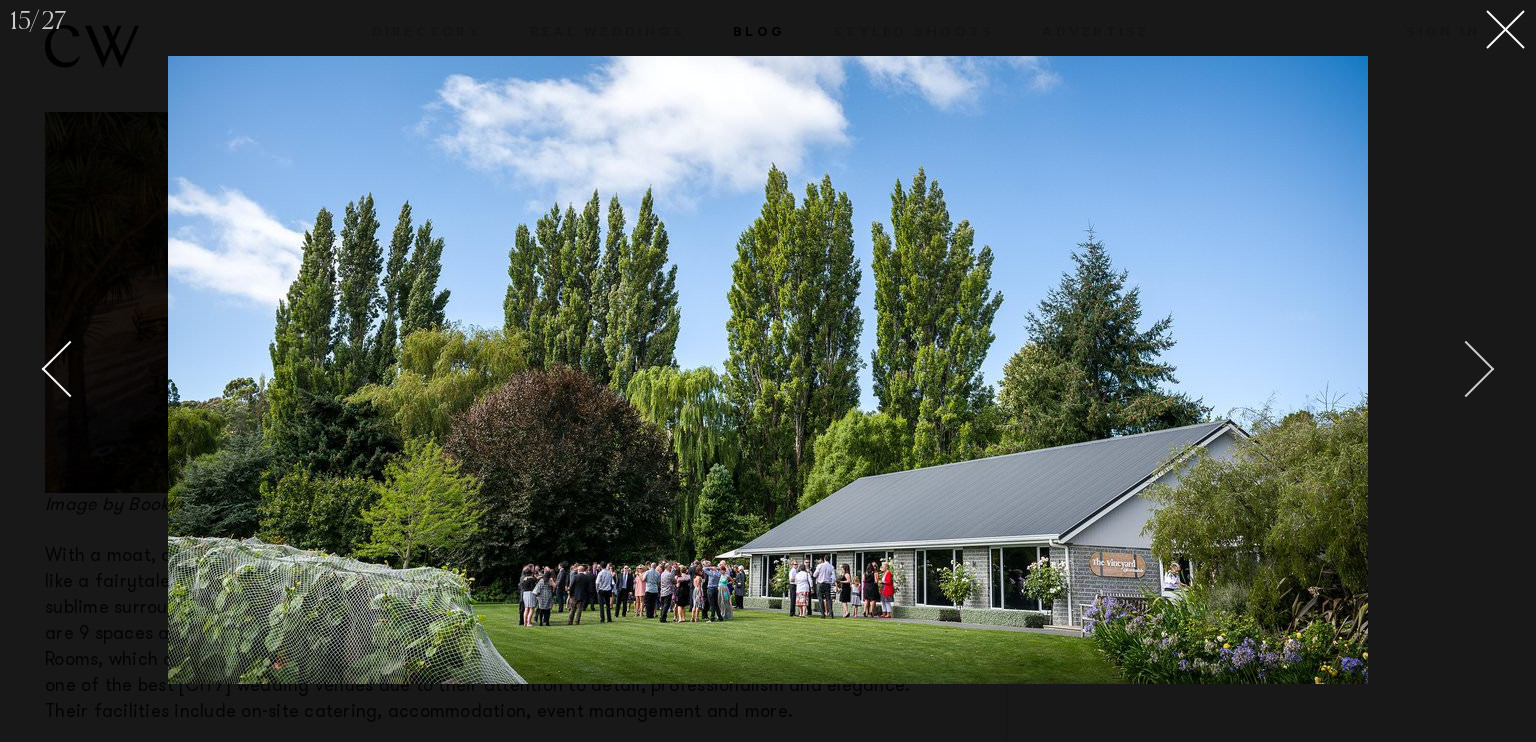 click at bounding box center (1466, 369) 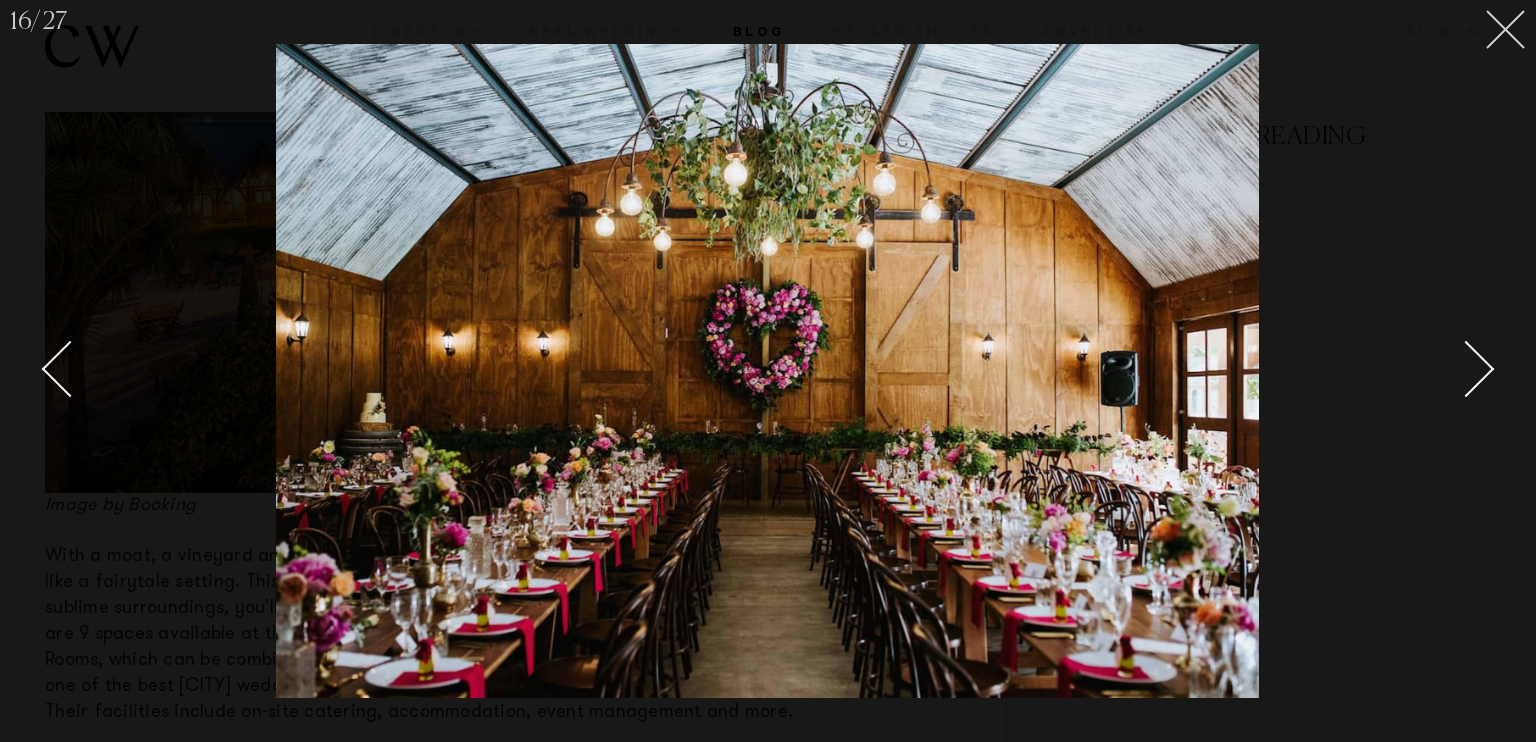 click 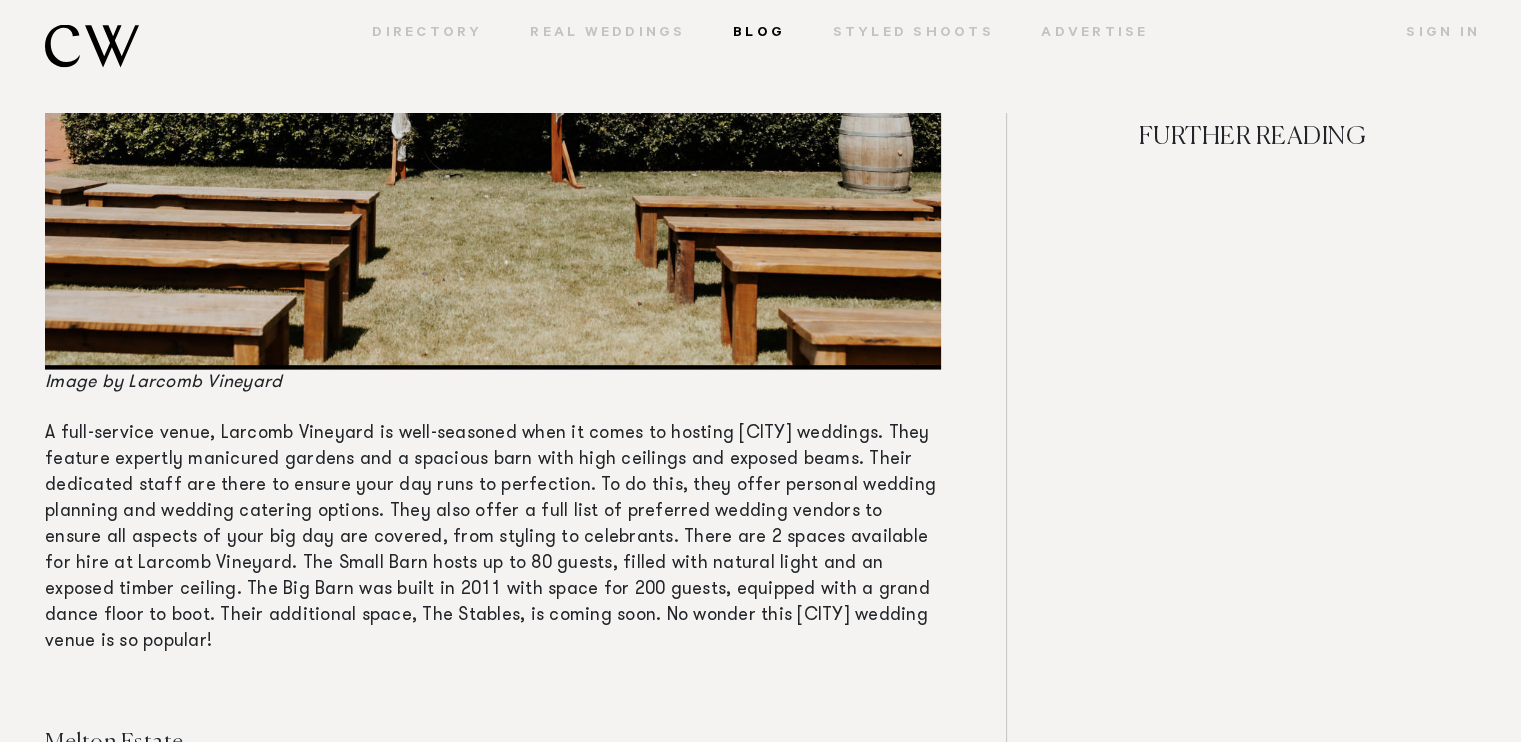 scroll, scrollTop: 11815, scrollLeft: 0, axis: vertical 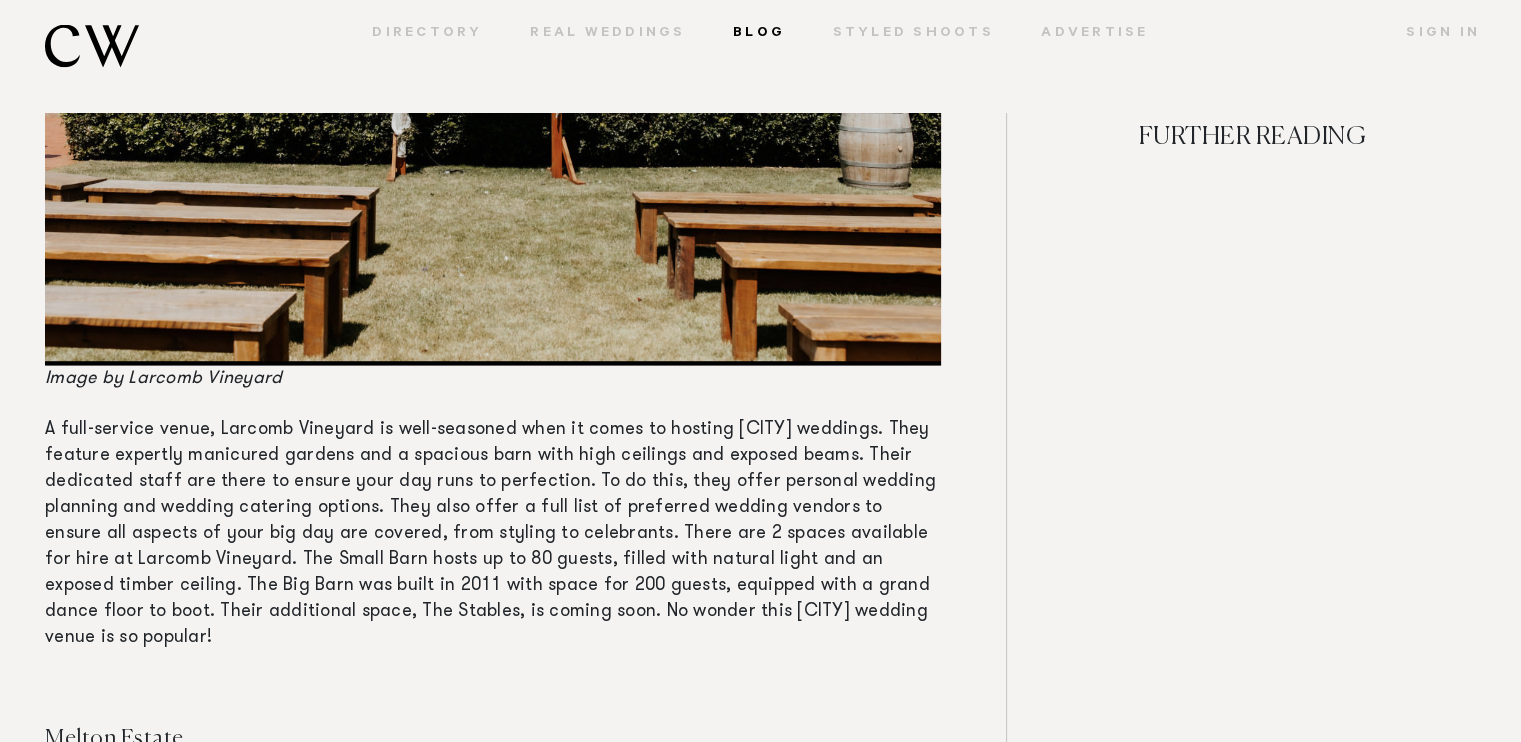 click at bounding box center [493, 37] 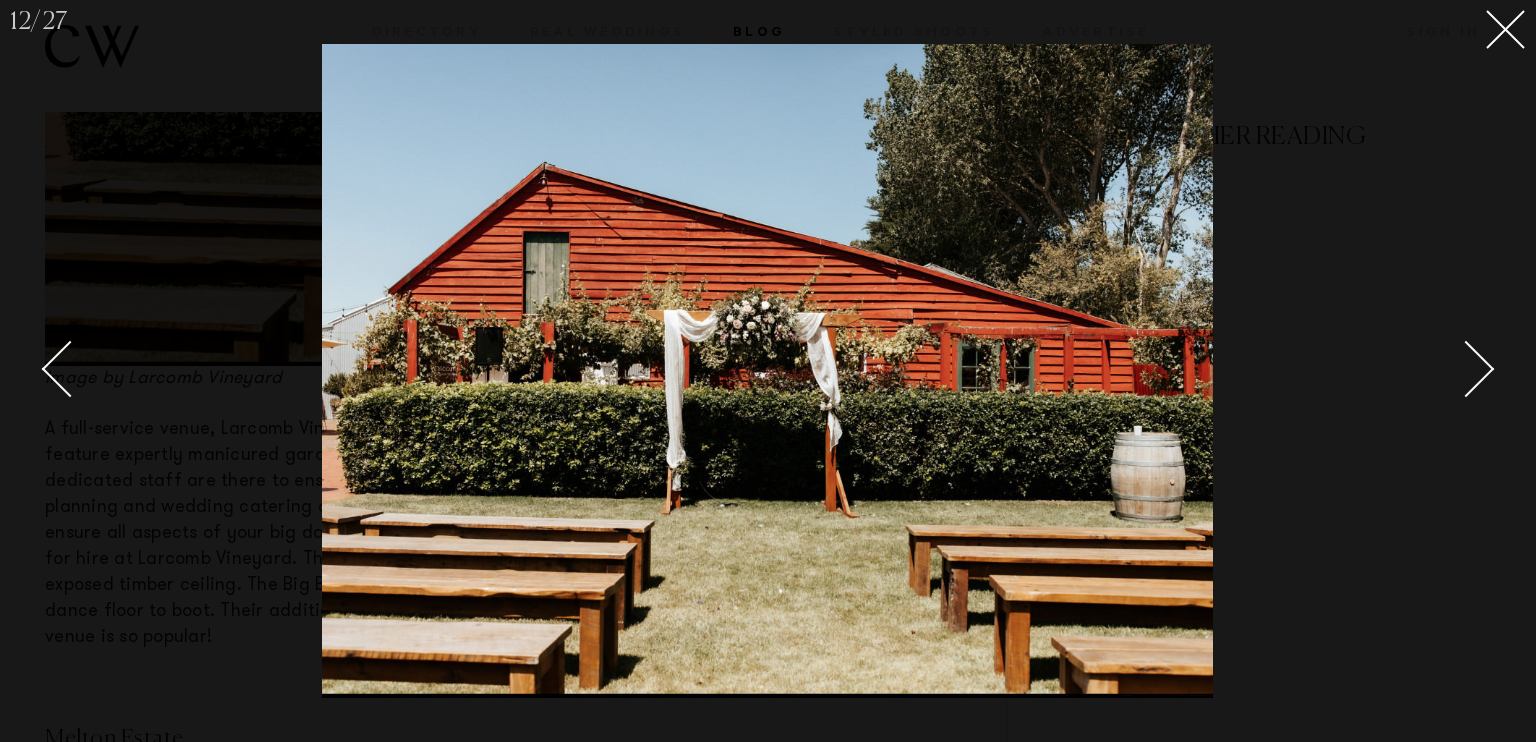 click at bounding box center (1501, 371) 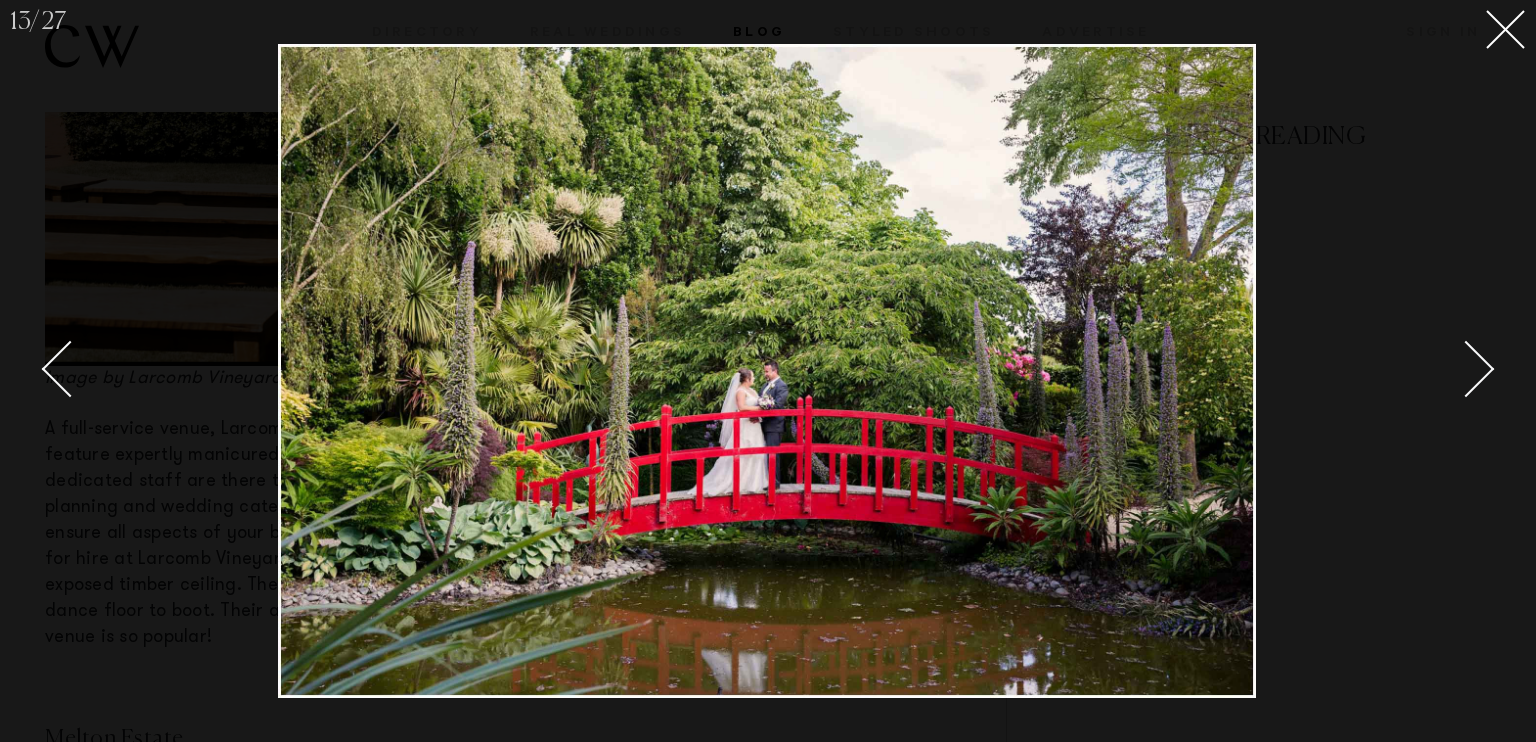 click at bounding box center [1501, 371] 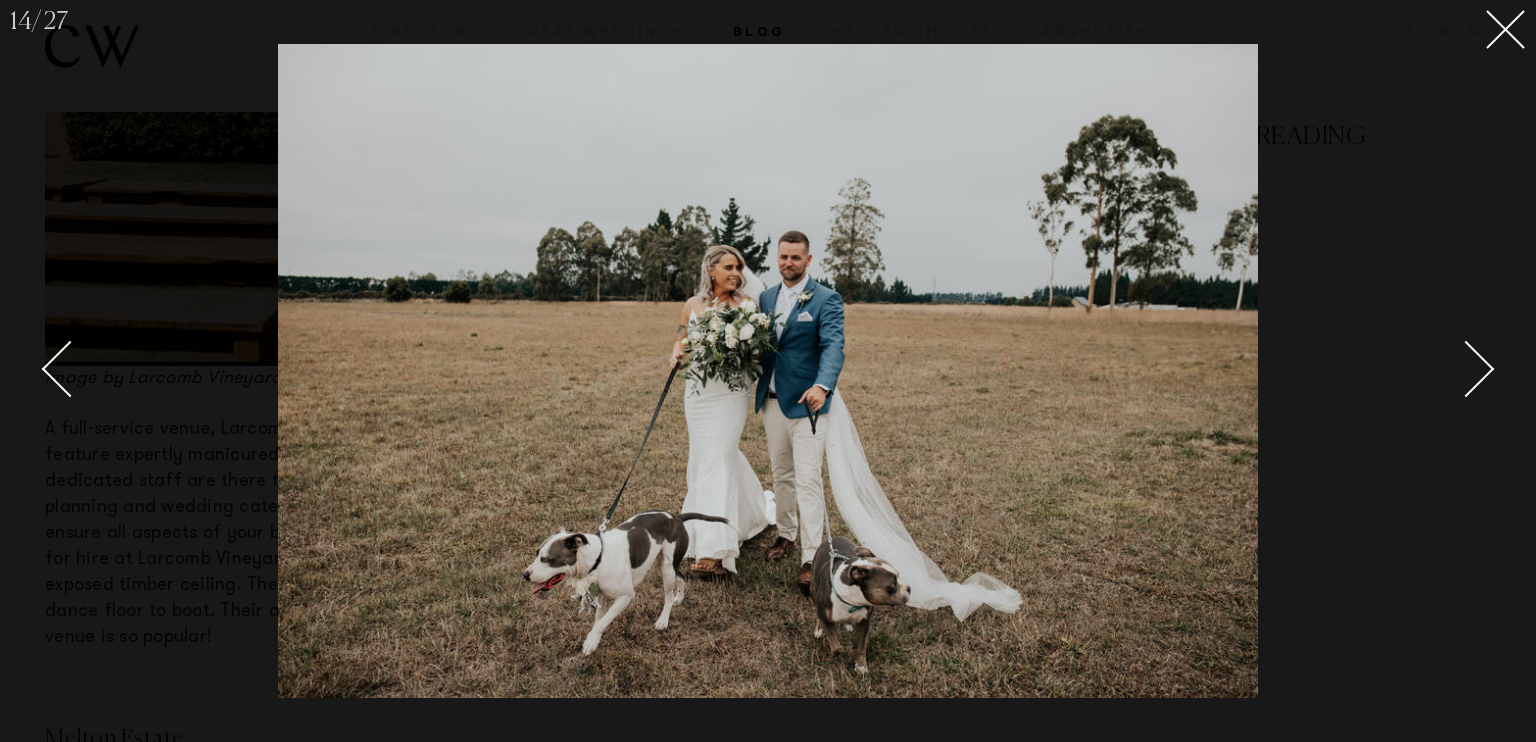 click at bounding box center [1501, 371] 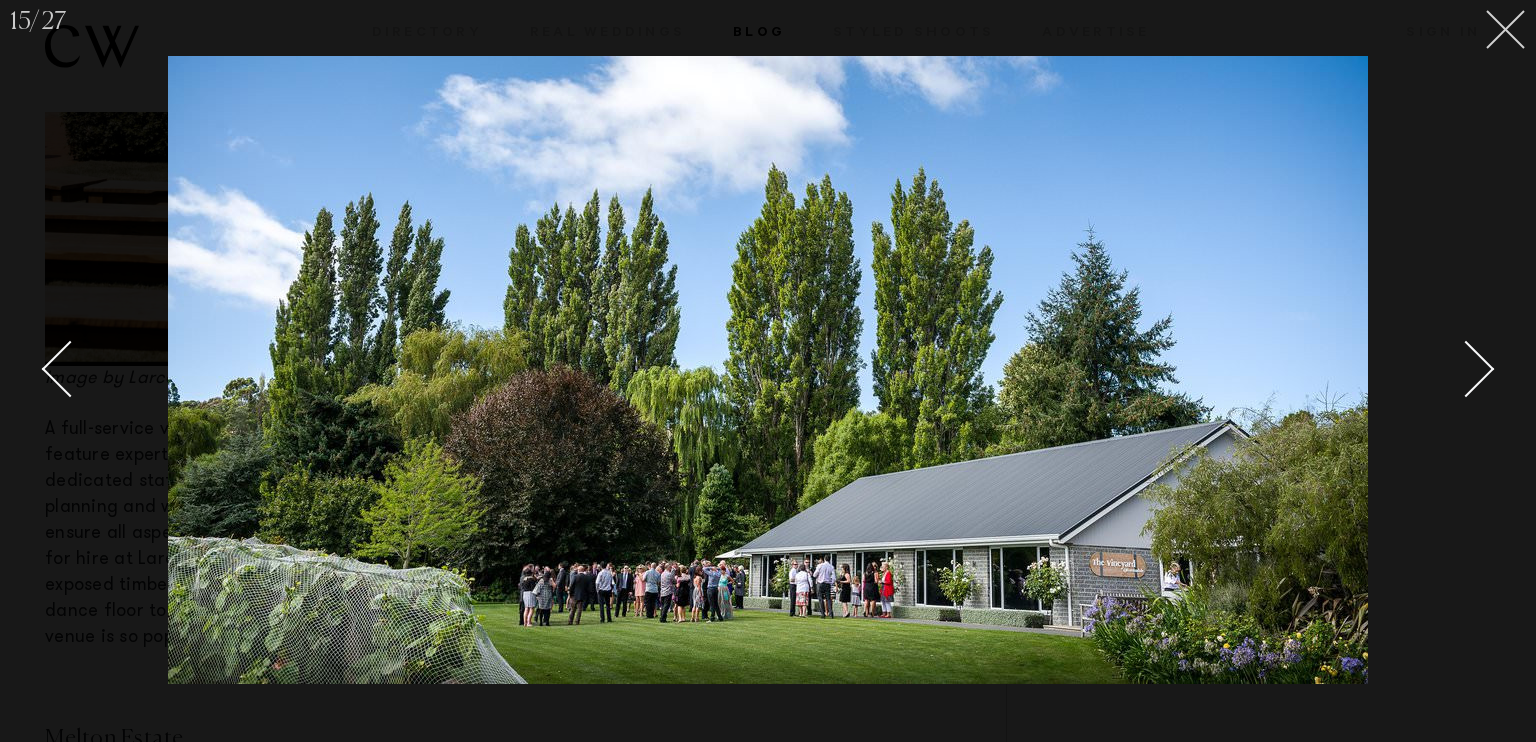 click 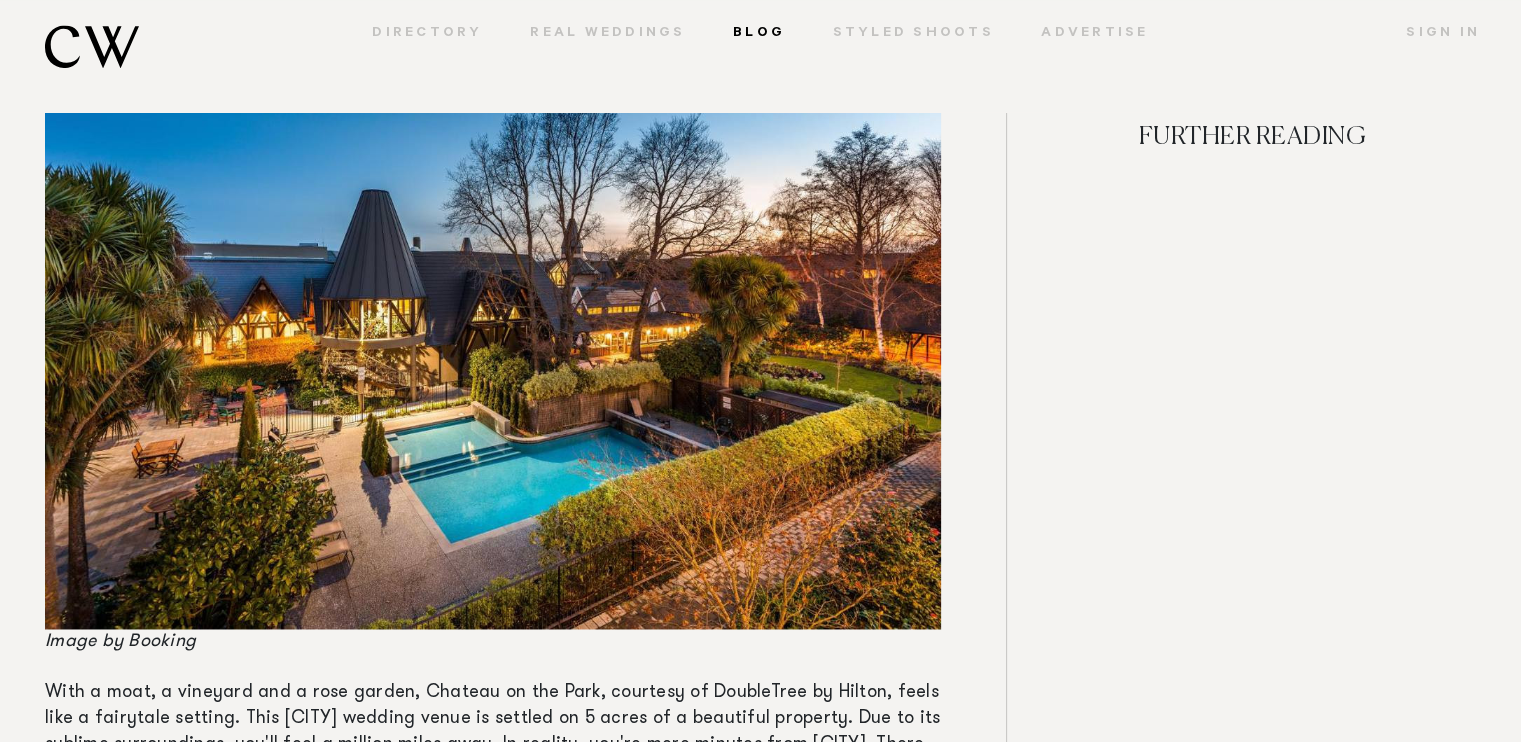 scroll, scrollTop: 10684, scrollLeft: 0, axis: vertical 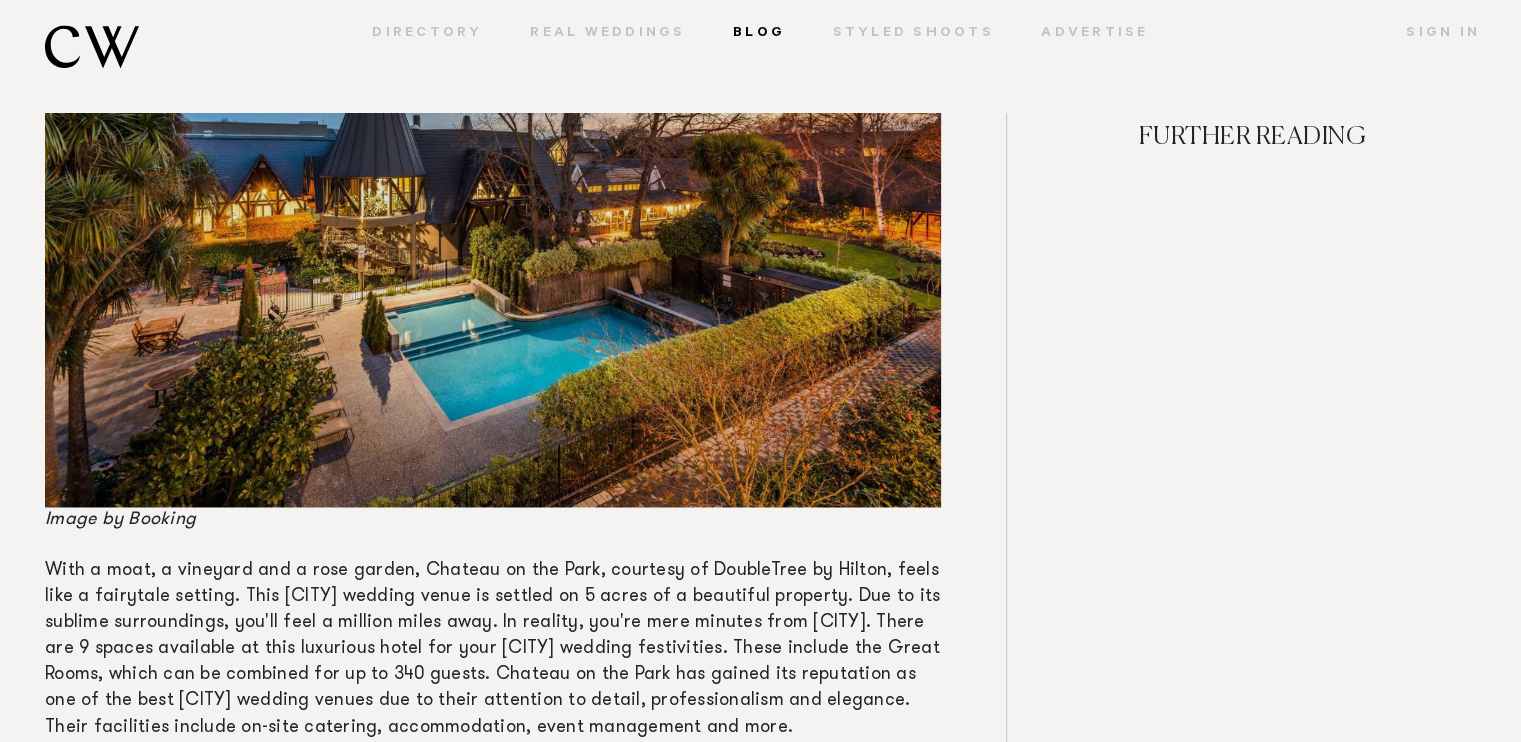 click at bounding box center (493, 207) 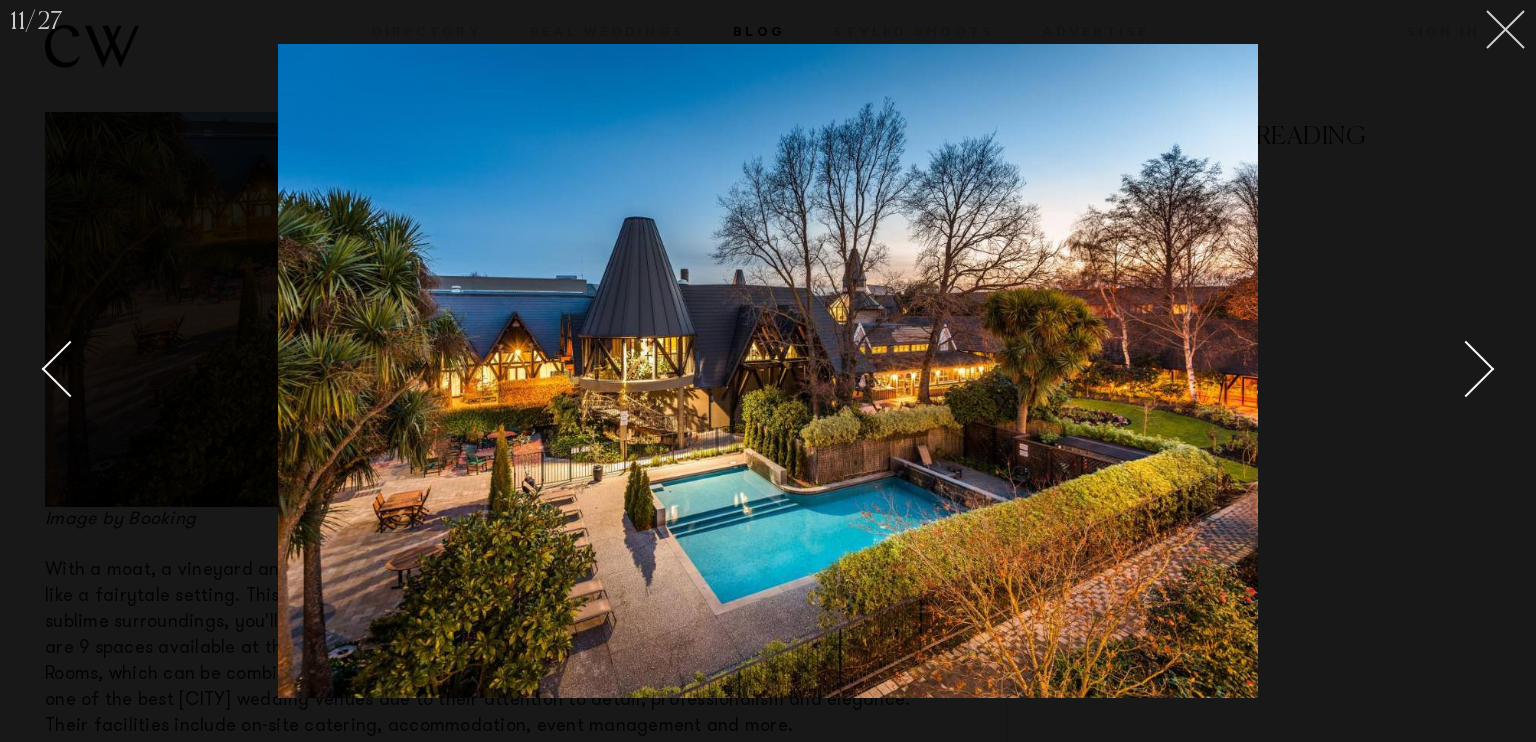 click 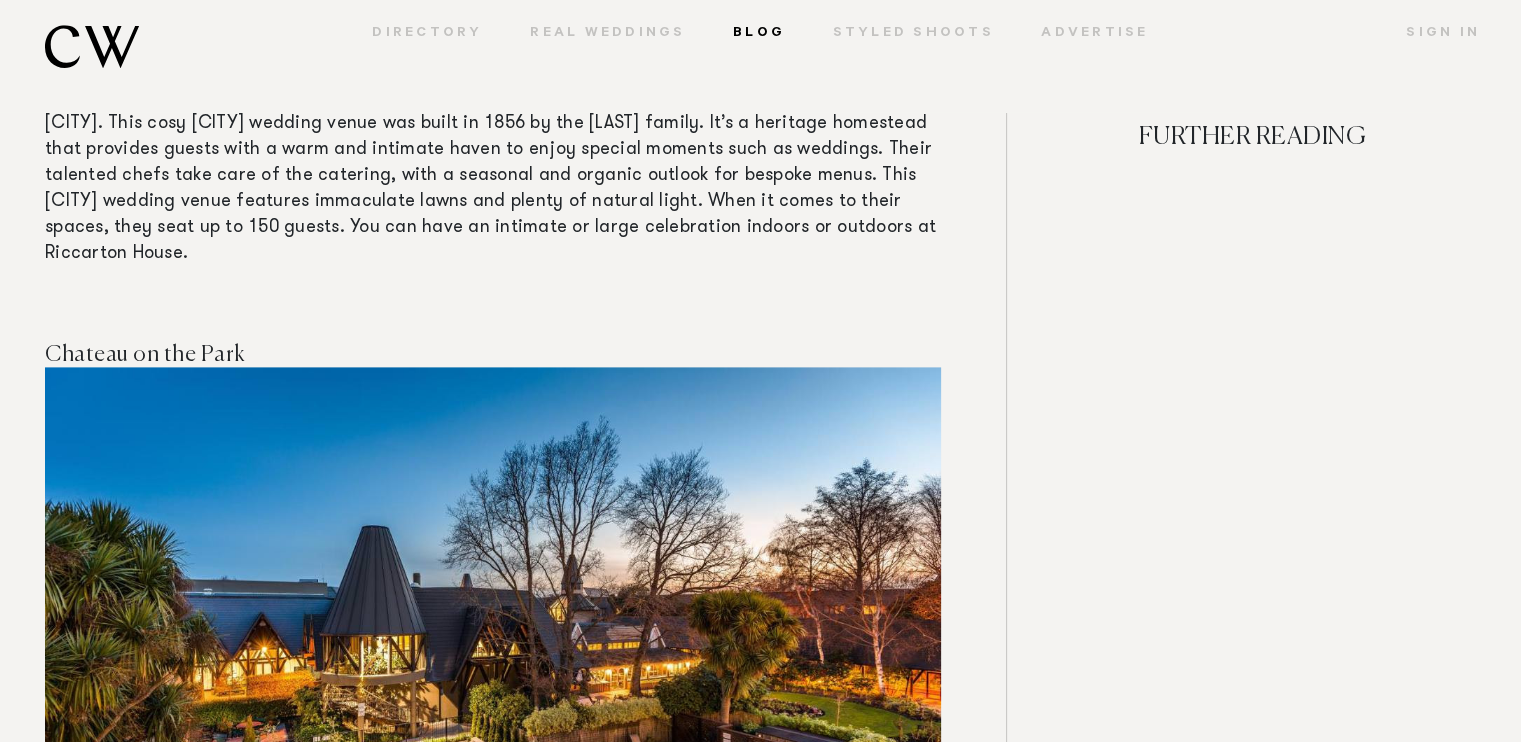 scroll, scrollTop: 10218, scrollLeft: 0, axis: vertical 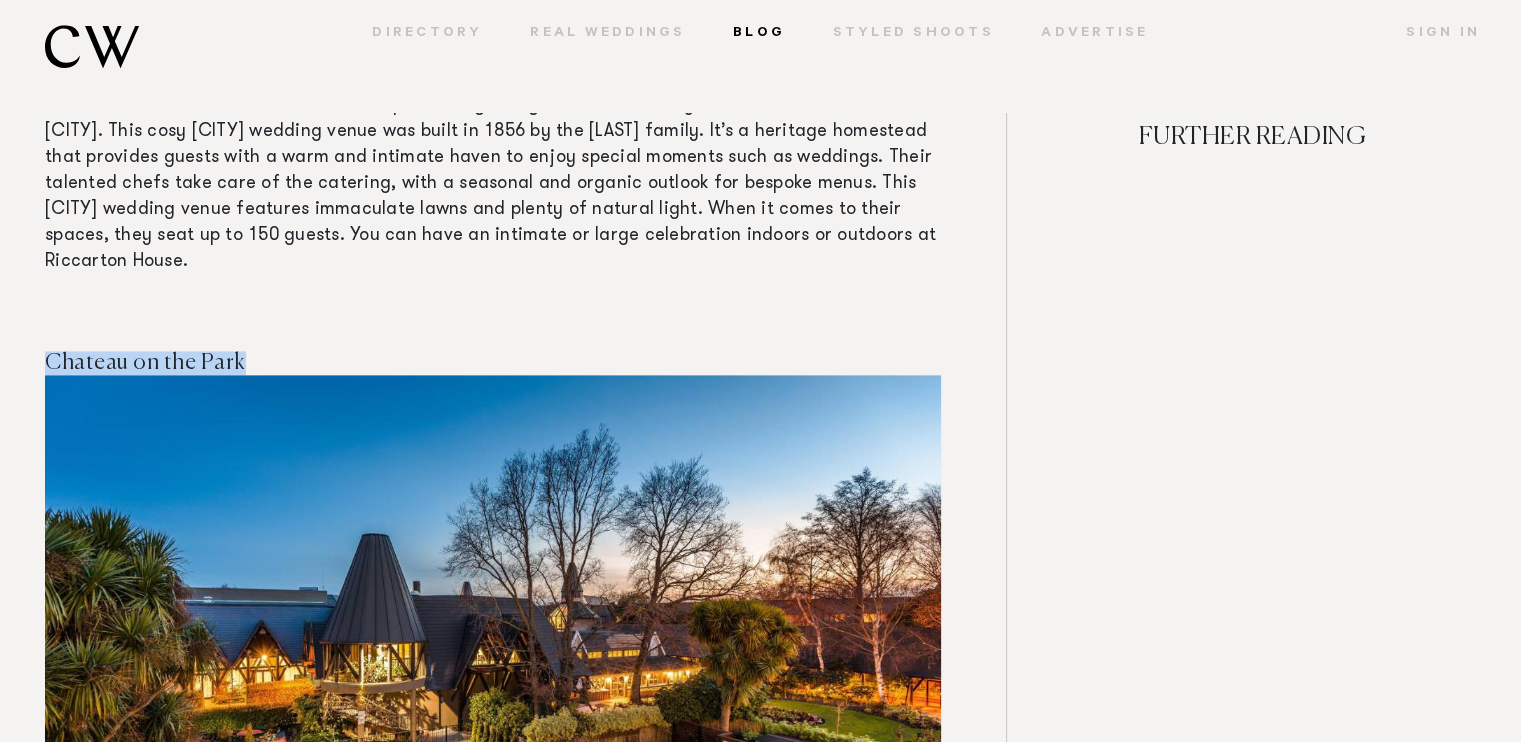 drag, startPoint x: 239, startPoint y: 339, endPoint x: 48, endPoint y: 330, distance: 191.21193 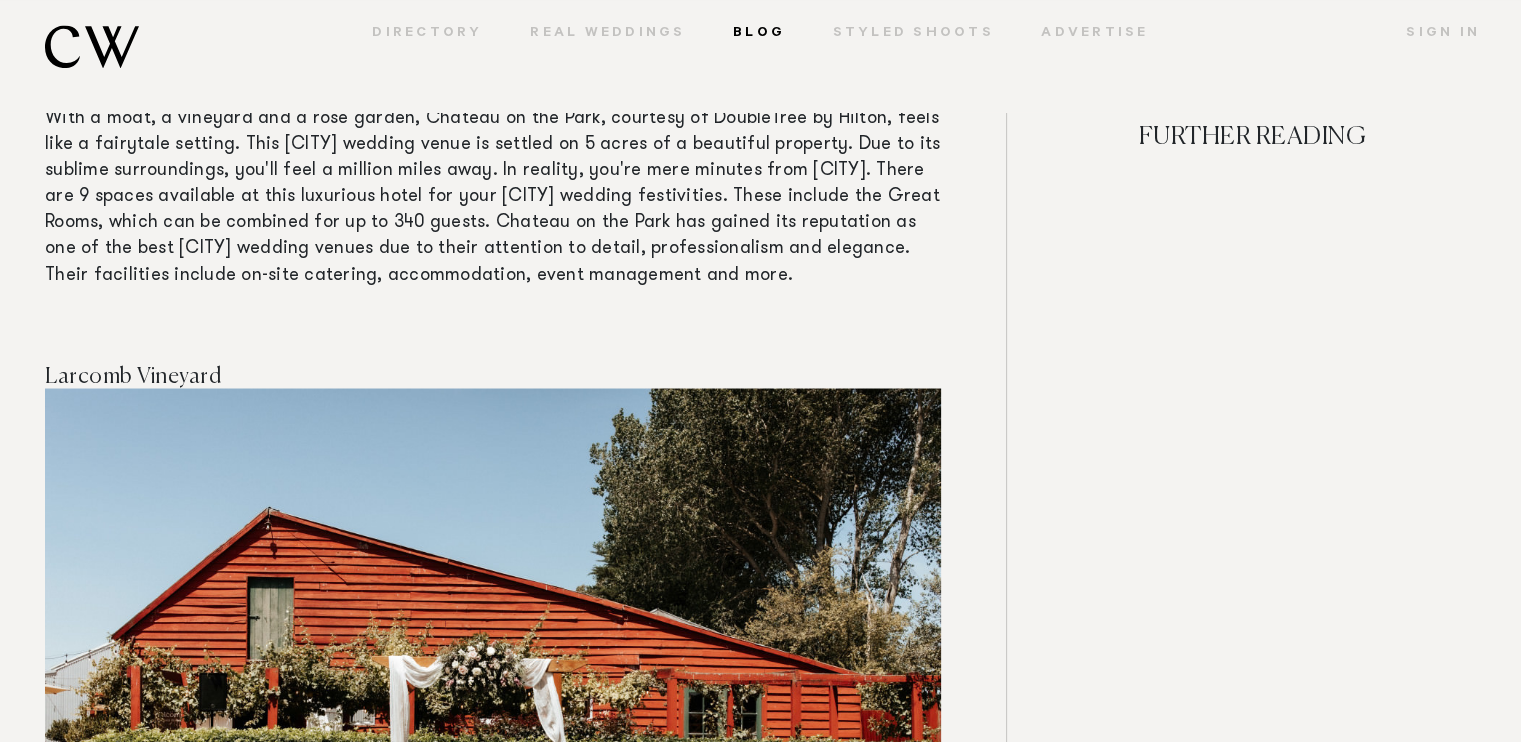 scroll, scrollTop: 11203, scrollLeft: 0, axis: vertical 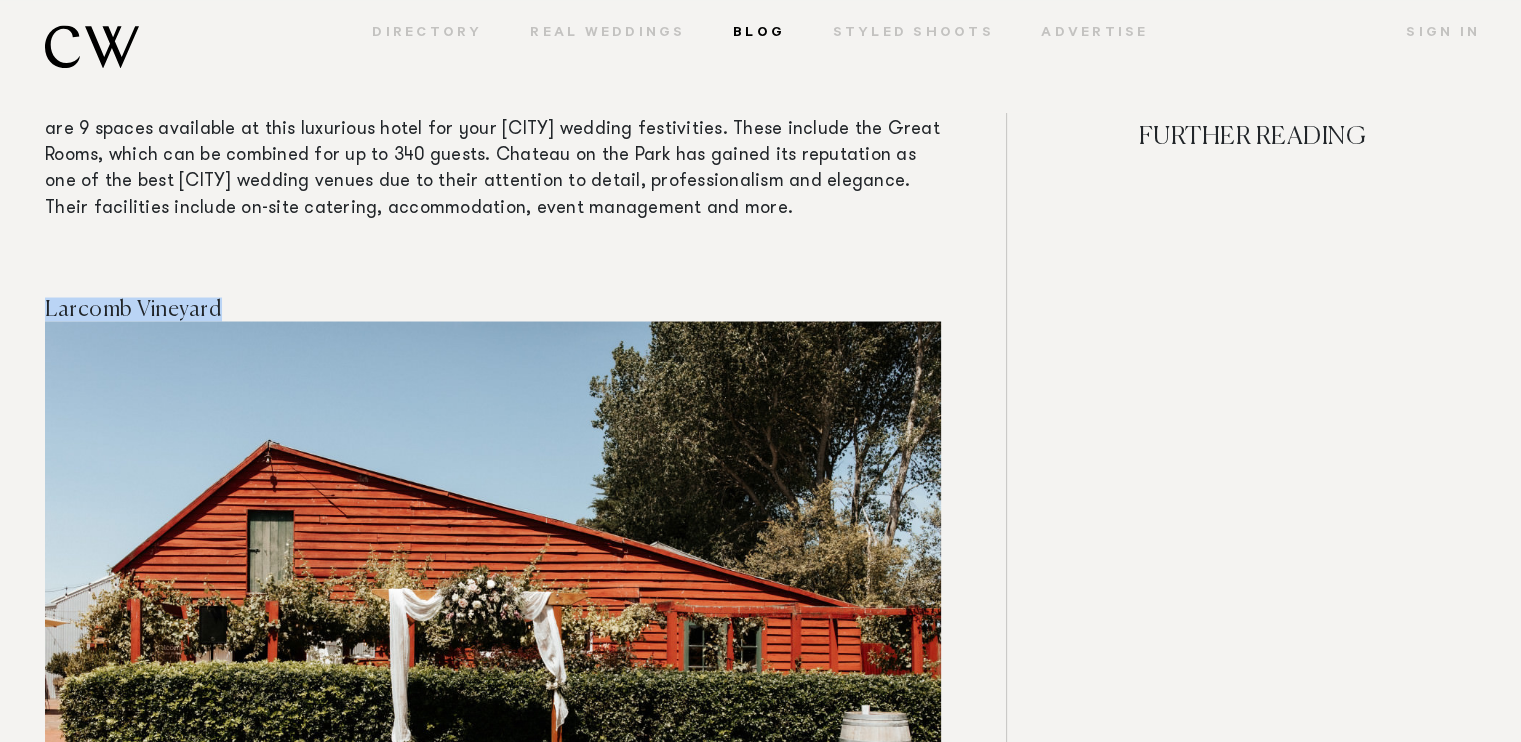 drag, startPoint x: 225, startPoint y: 301, endPoint x: 40, endPoint y: 298, distance: 185.02432 